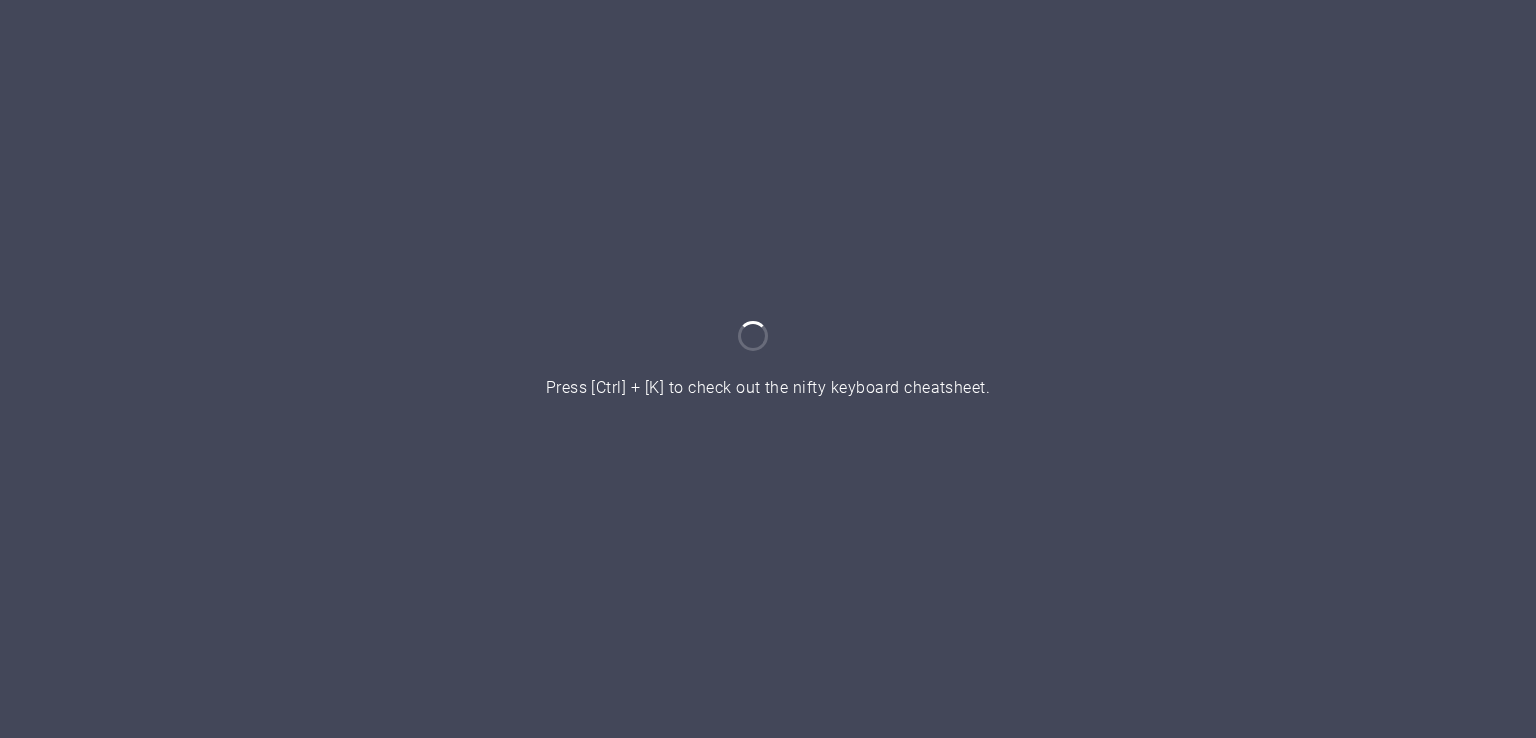 scroll, scrollTop: 0, scrollLeft: 0, axis: both 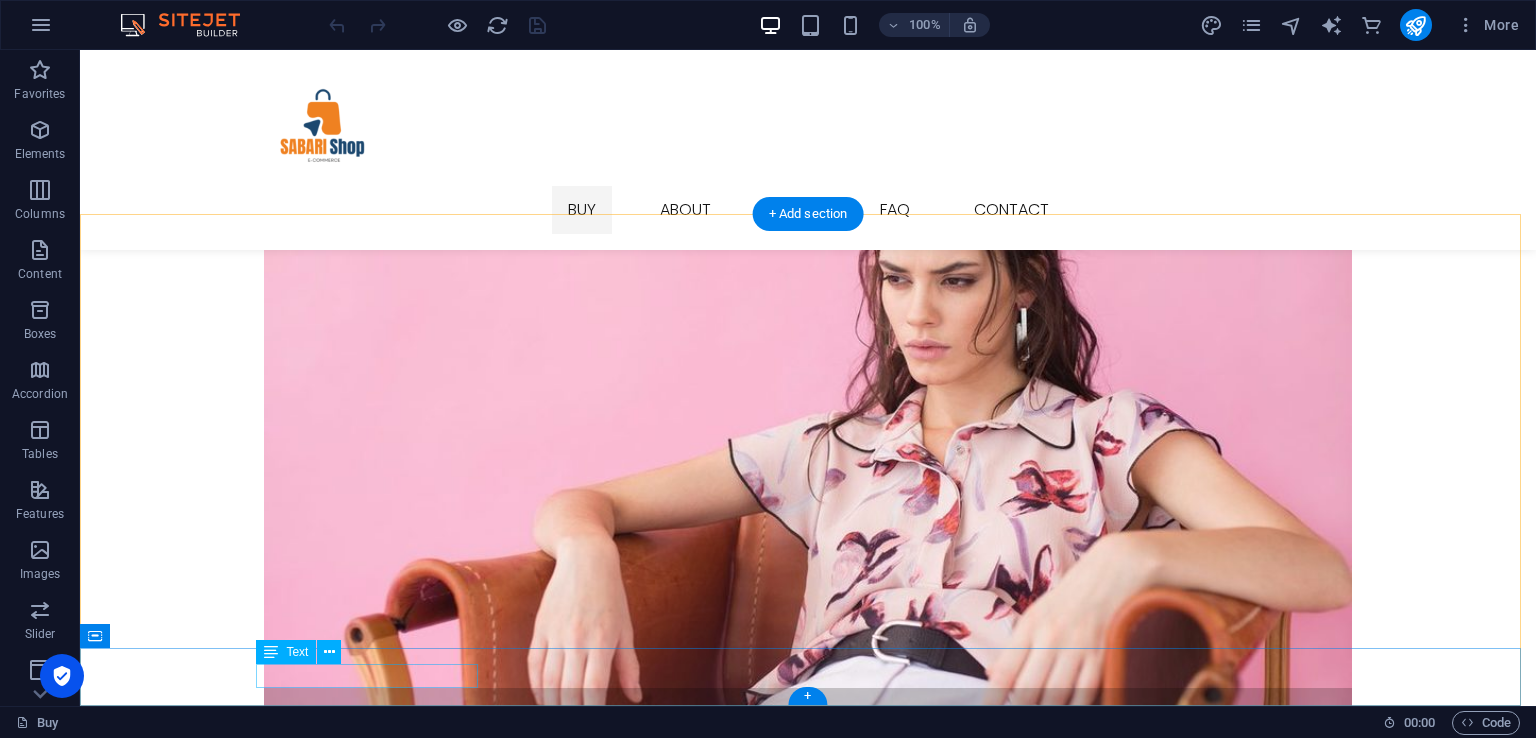 click on "© Ashop. All Rights Reserved" at bounding box center [808, 6015] 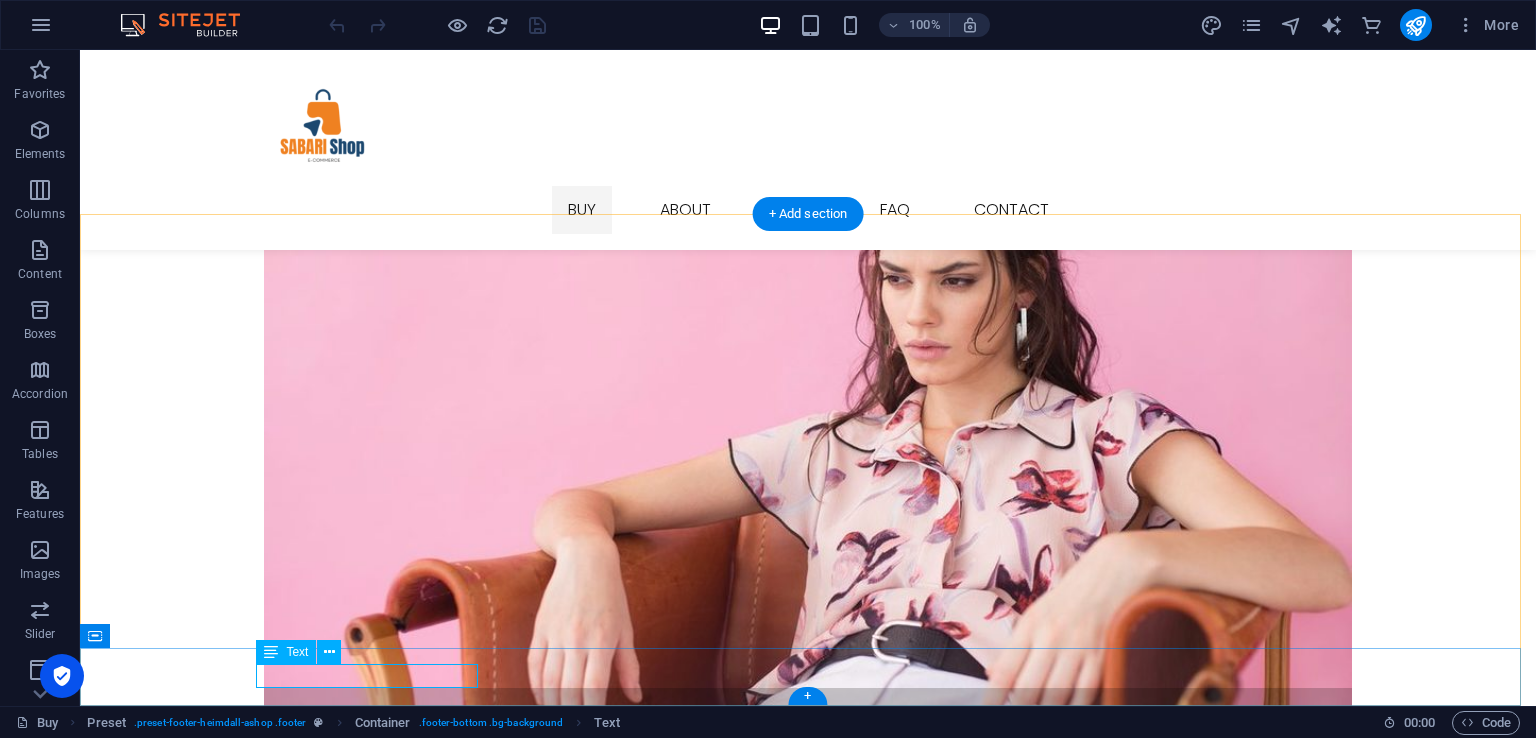 click on "© Ashop. All Rights Reserved" at bounding box center (808, 6015) 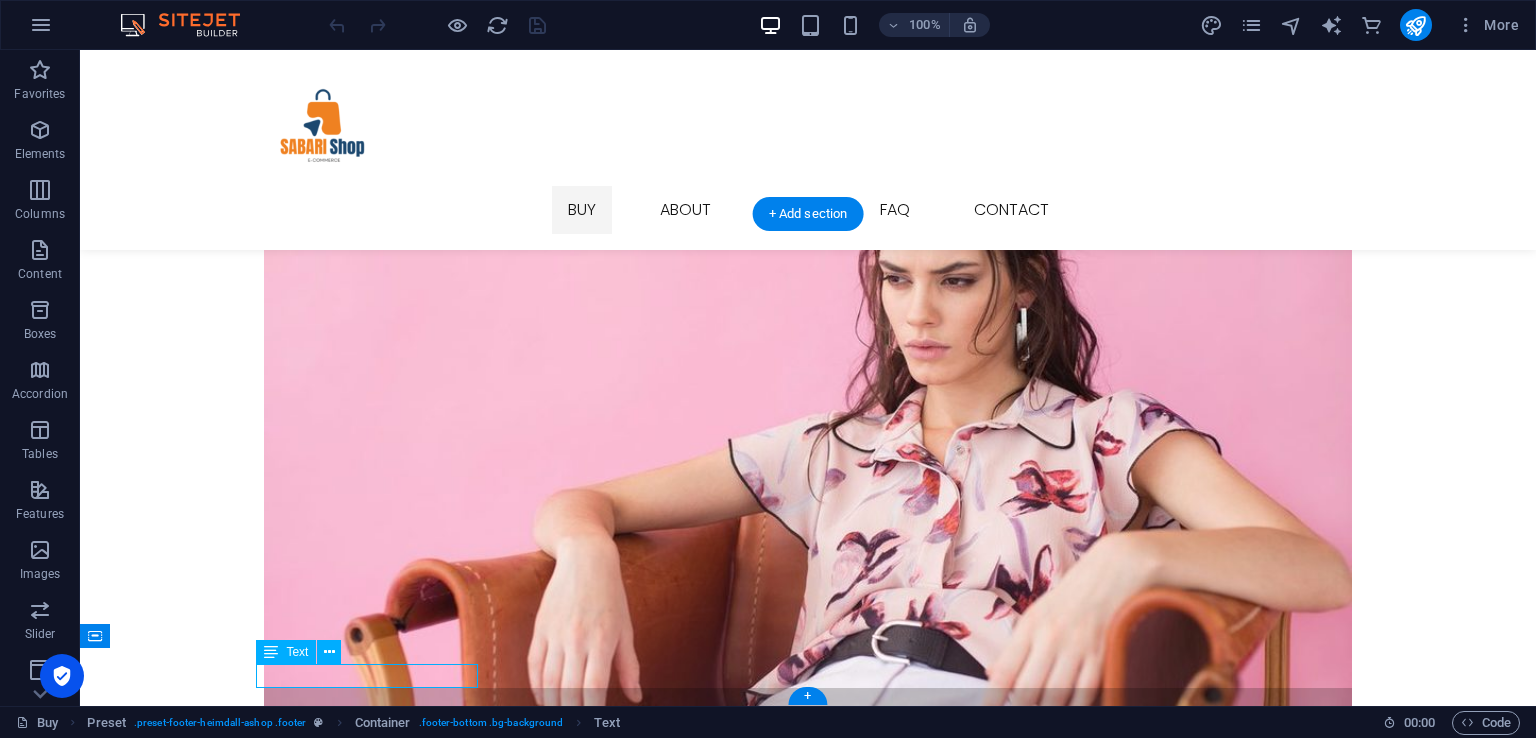 click on "© Ashop. All Rights Reserved" at bounding box center [808, 6015] 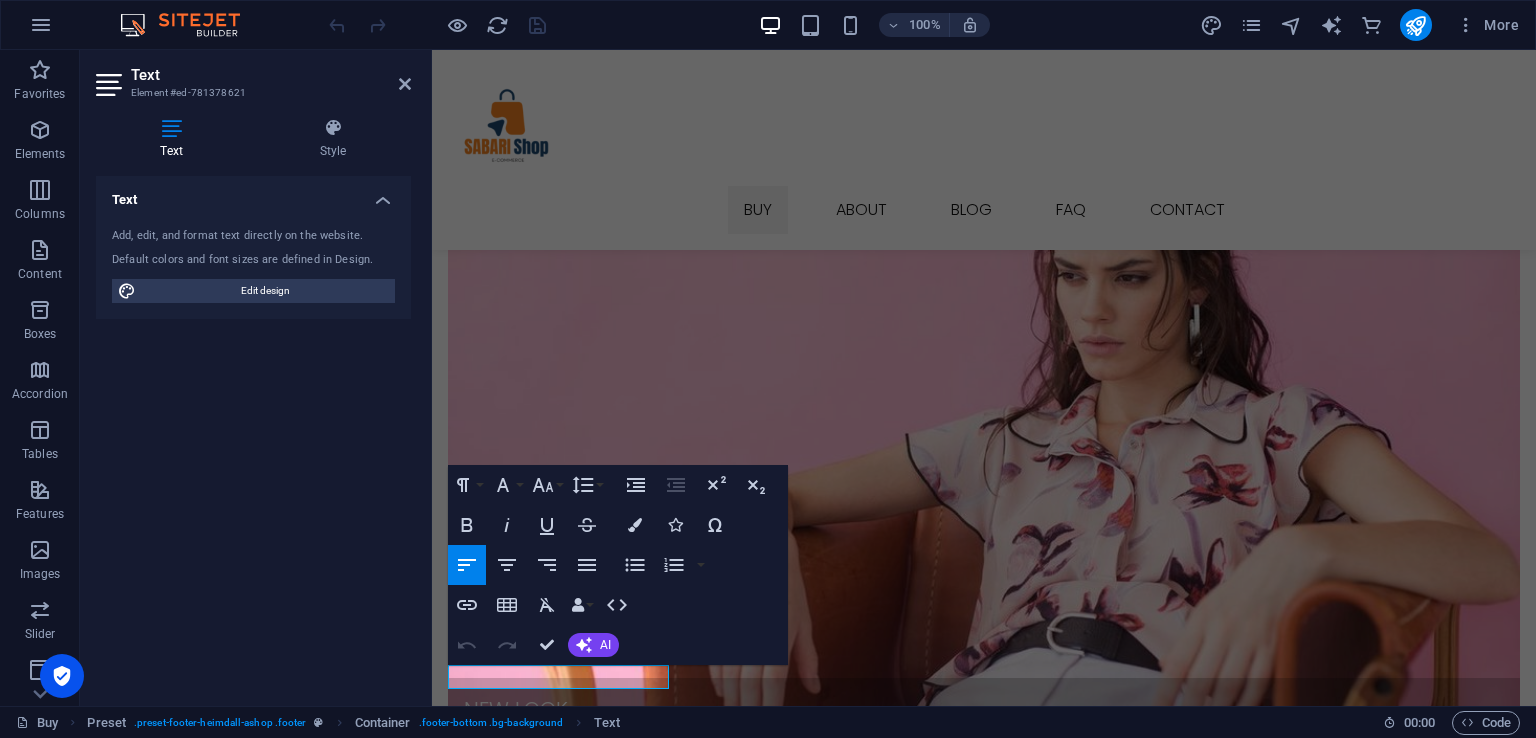scroll, scrollTop: 3025, scrollLeft: 0, axis: vertical 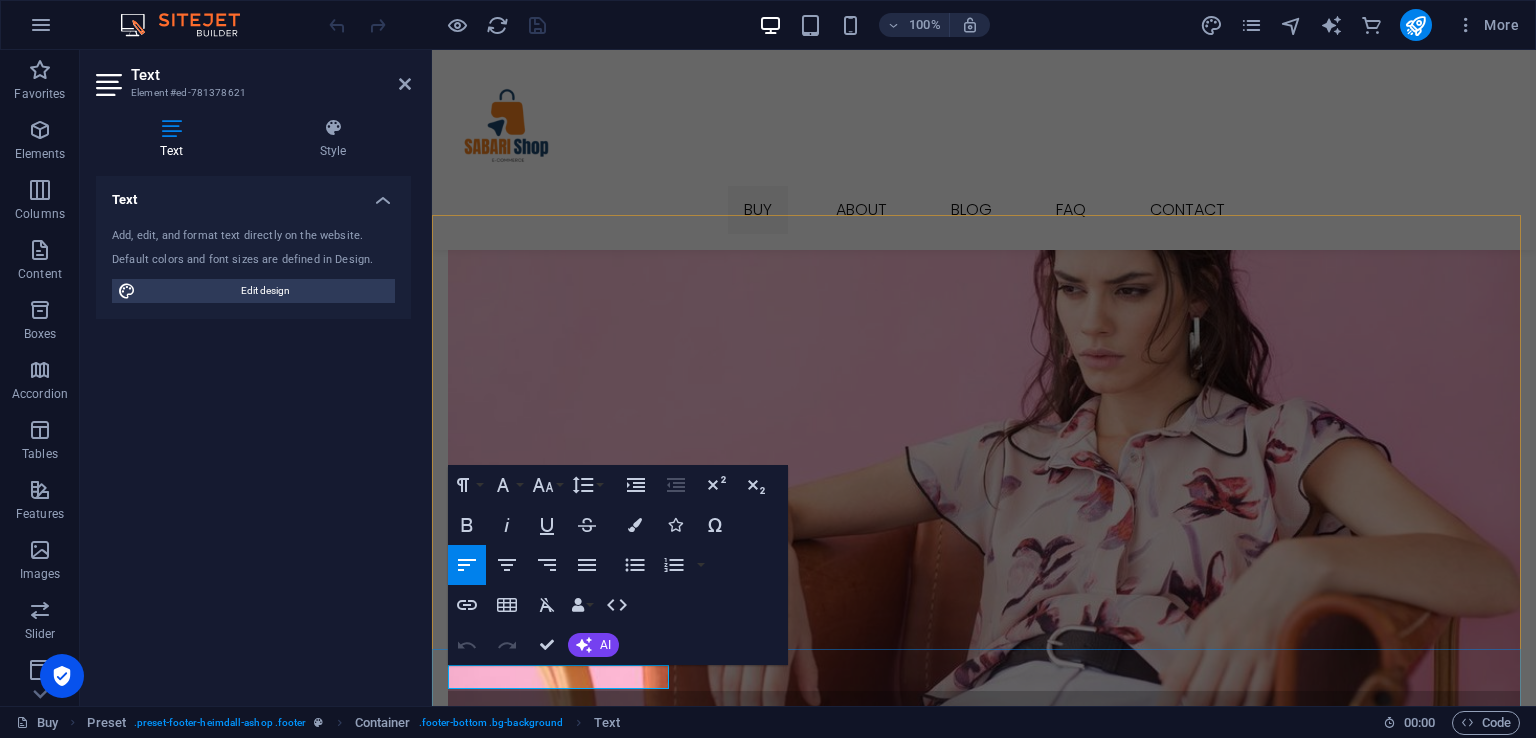 drag, startPoint x: 510, startPoint y: 677, endPoint x: 468, endPoint y: 682, distance: 42.296574 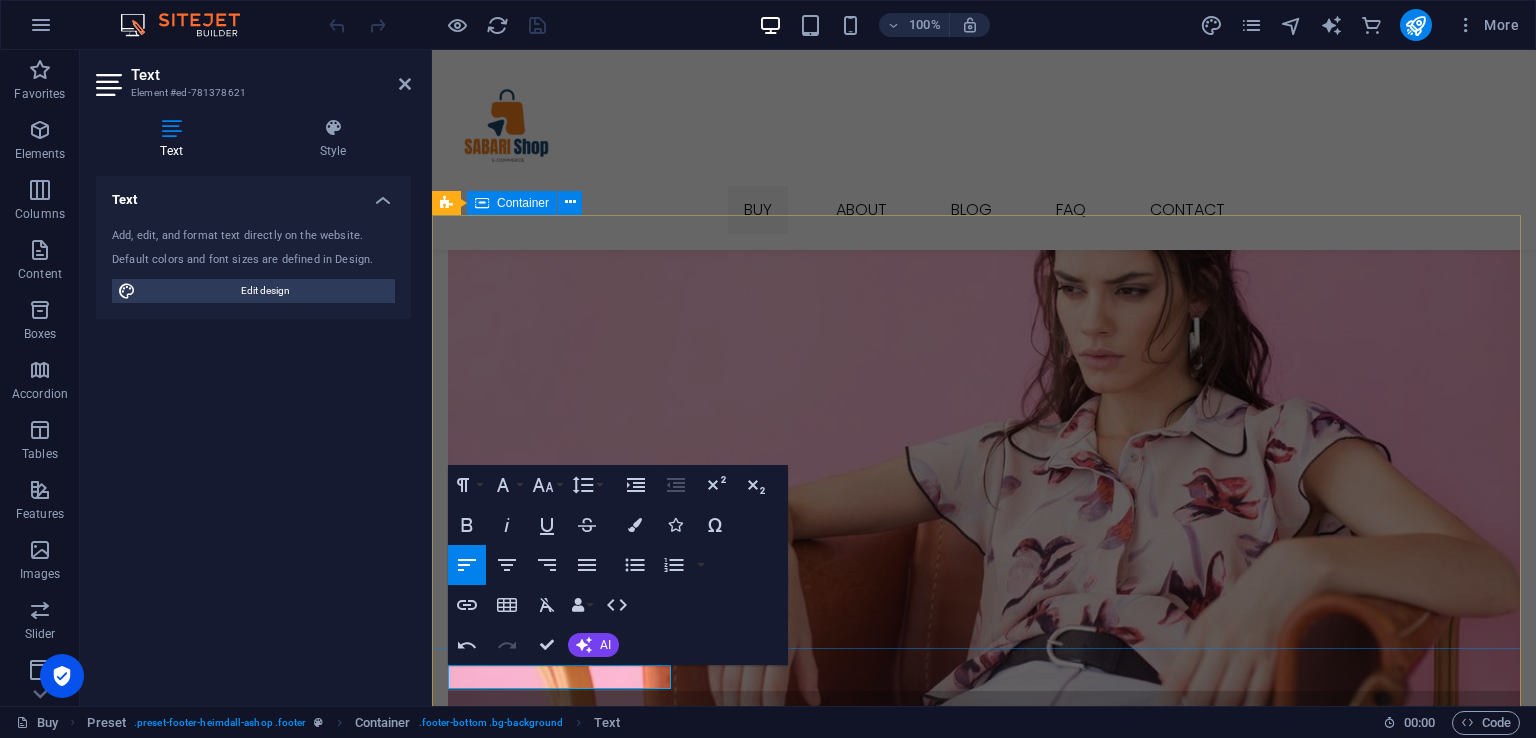 click on "Lorem ipsum dolor sit amet conse ctetur adipisicing elit, sed do eiusmod tempor incididunt ut labore et dolore.  [GEOGRAPHIC_DATA] Phone:  0123 - 456789 Fax:  [EMAIL_ADDRESS] Information Hotline:  0123 - 456789 About us FAQ Legal notice Privacy Follow us Facebook Instagram Twitter Pinterest Youtube" at bounding box center [984, 5511] 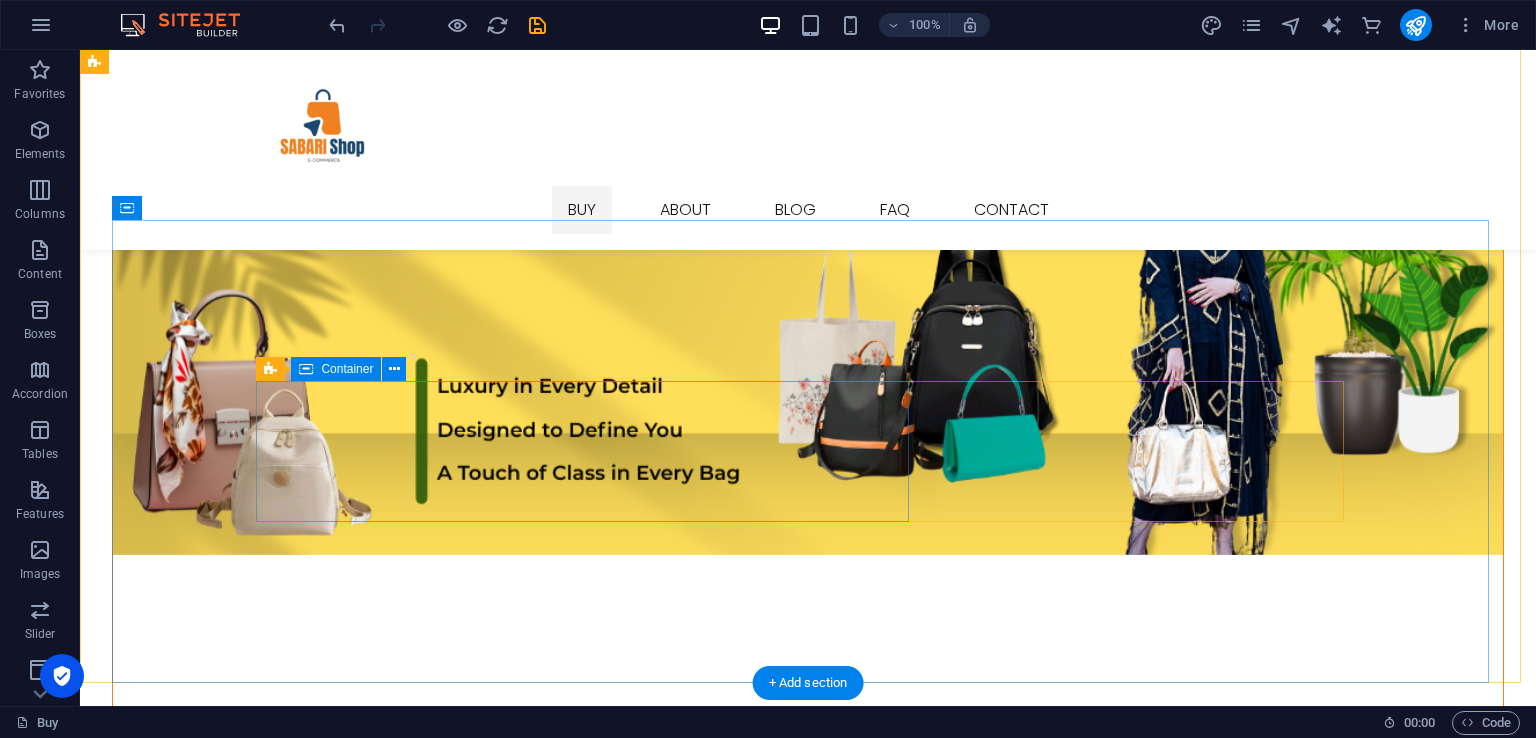 scroll, scrollTop: 600, scrollLeft: 0, axis: vertical 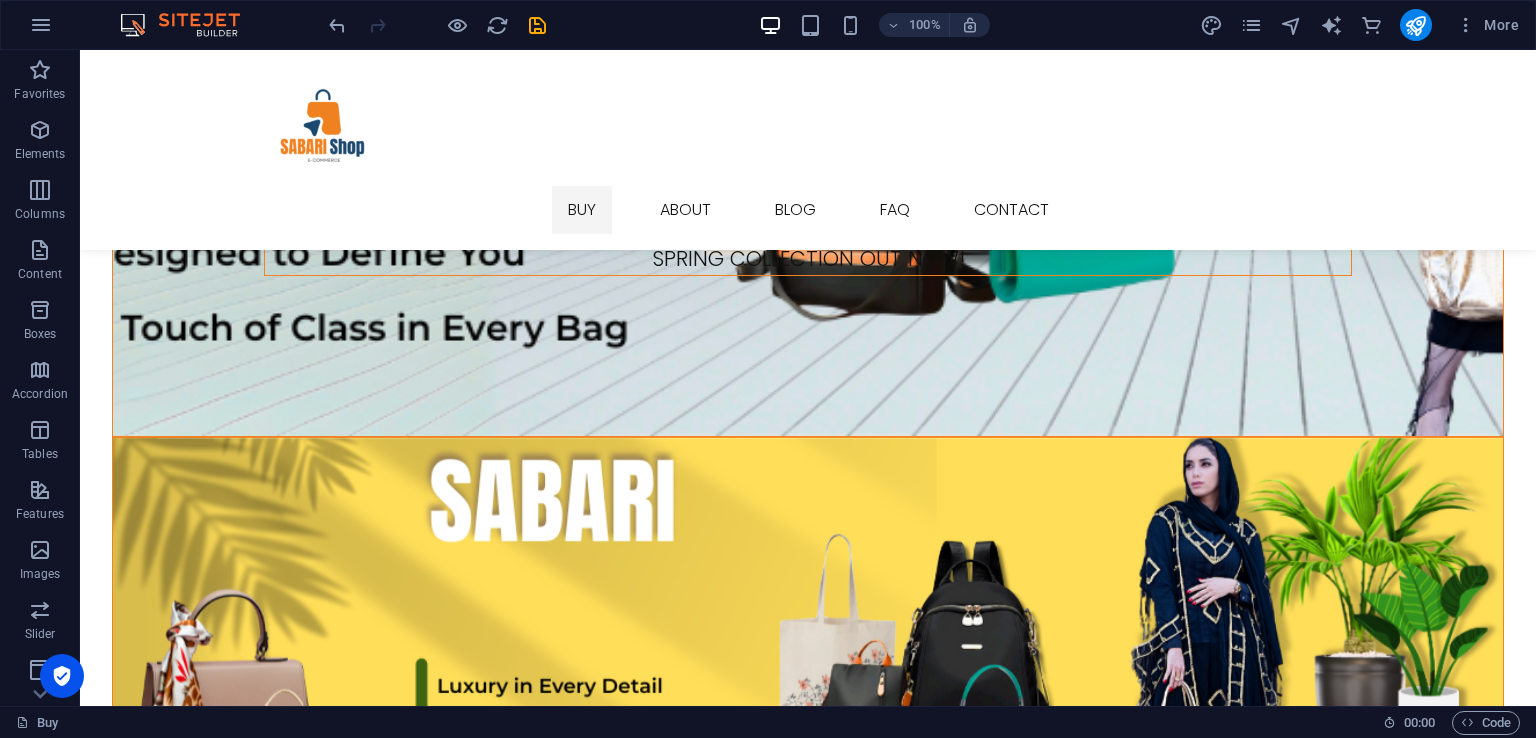 click at bounding box center (808, 1503) 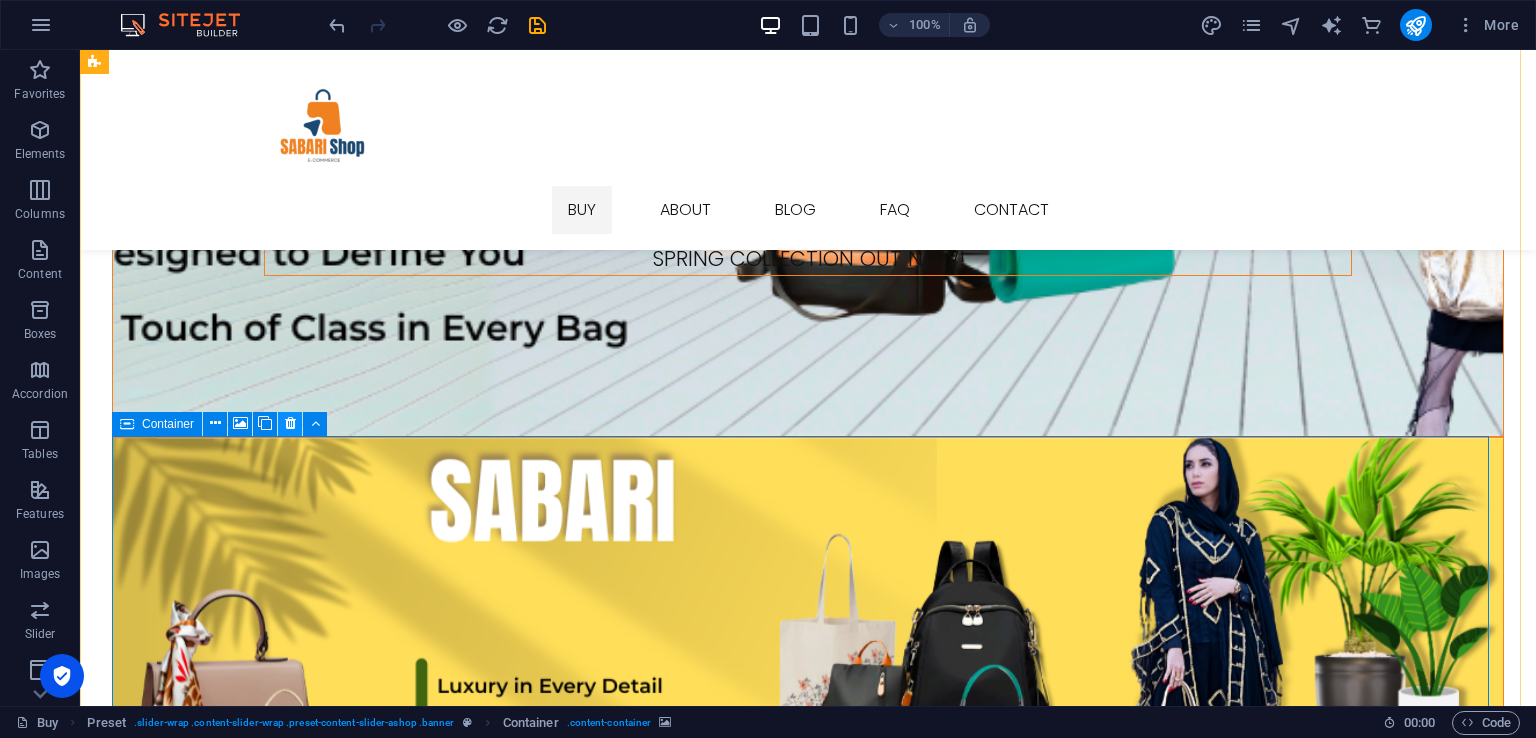 click at bounding box center [290, 423] 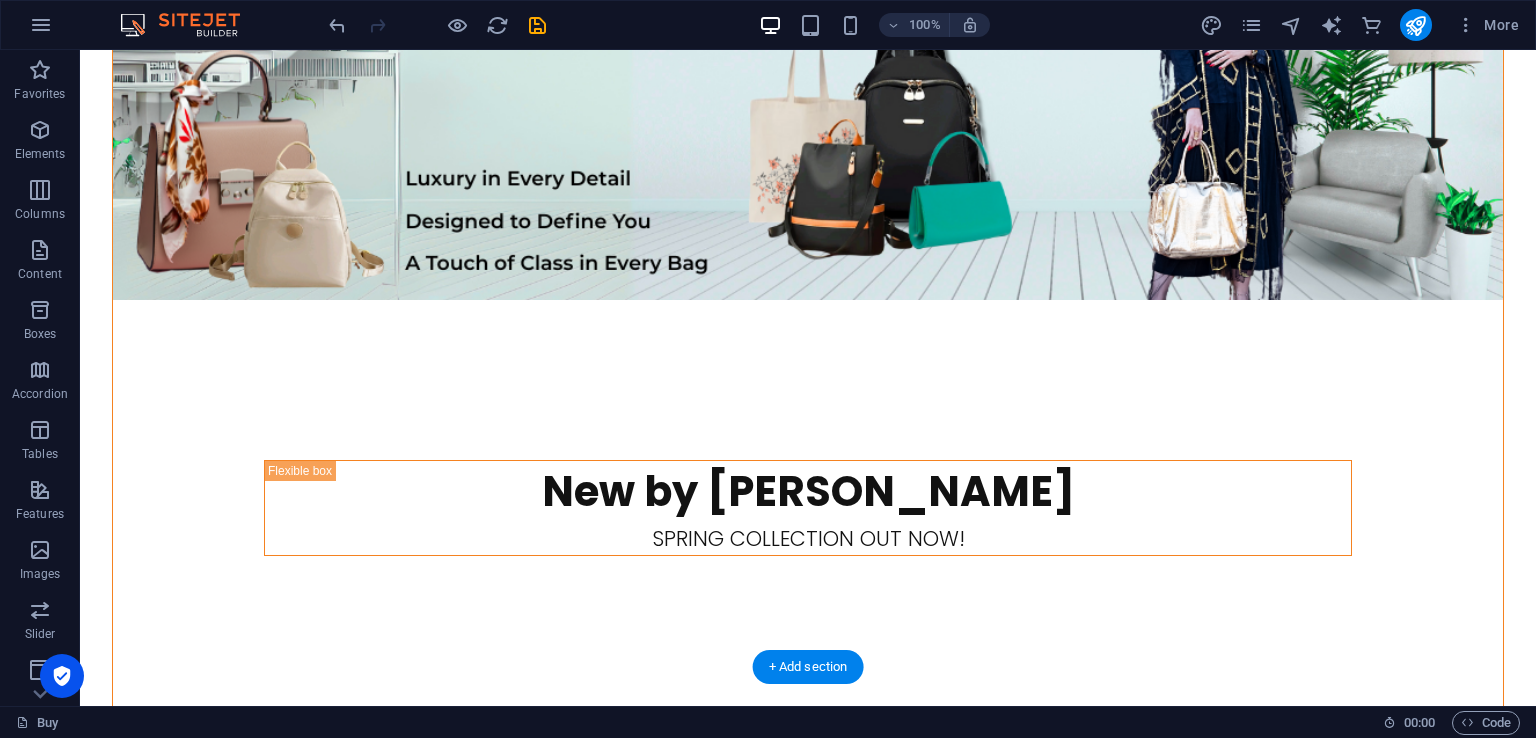 scroll, scrollTop: 0, scrollLeft: 0, axis: both 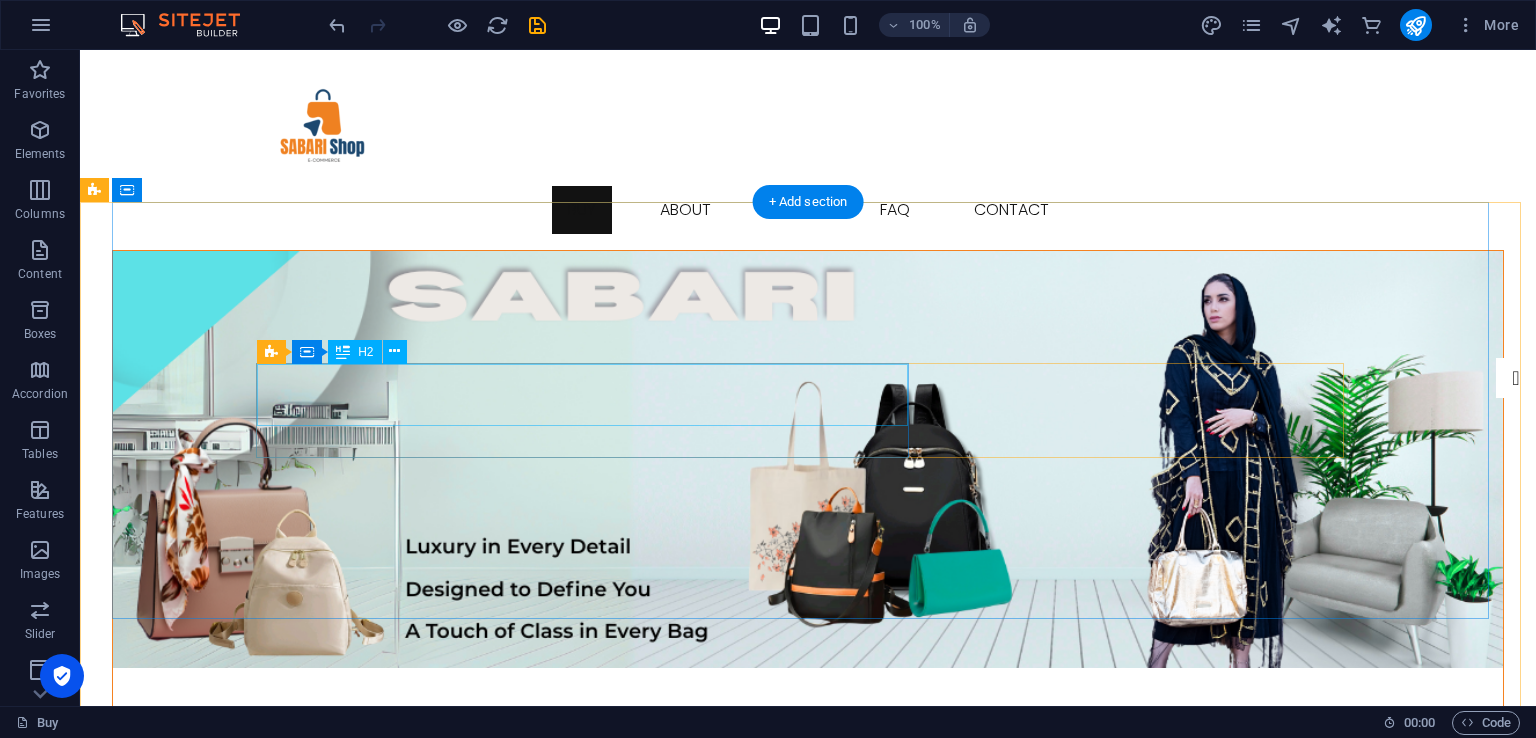 click on "New by [PERSON_NAME]" at bounding box center [808, 860] 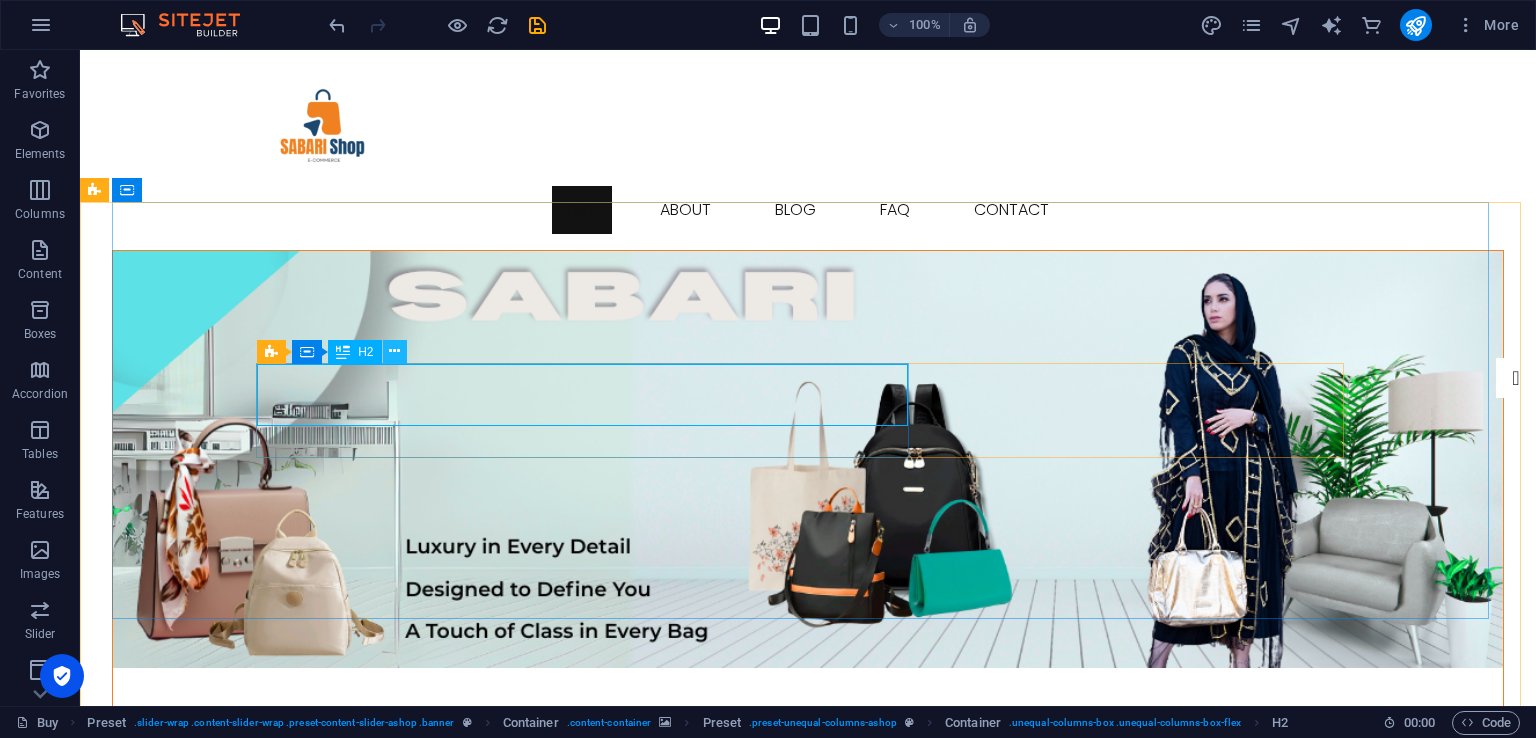 click at bounding box center [394, 351] 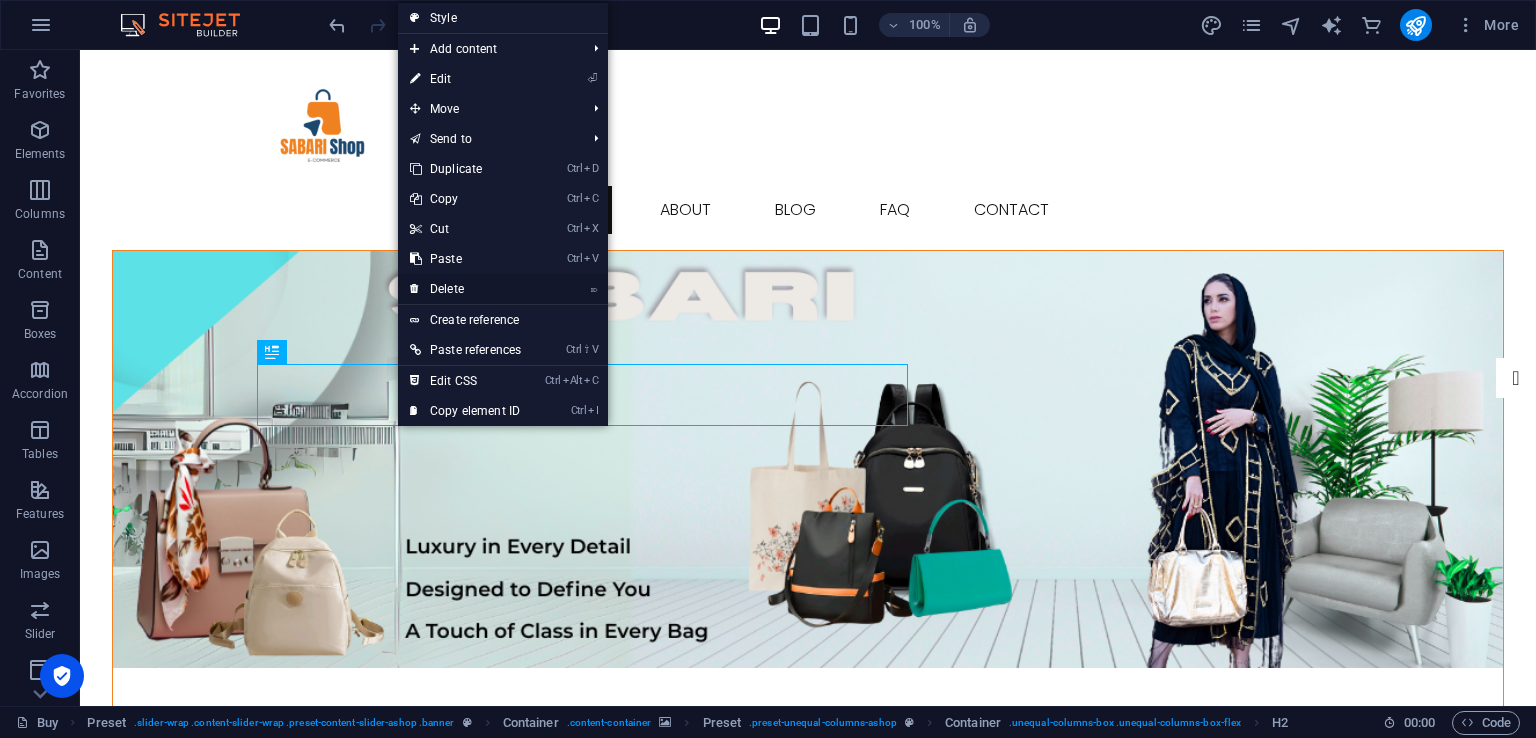 click on "⌦  Delete" at bounding box center [465, 289] 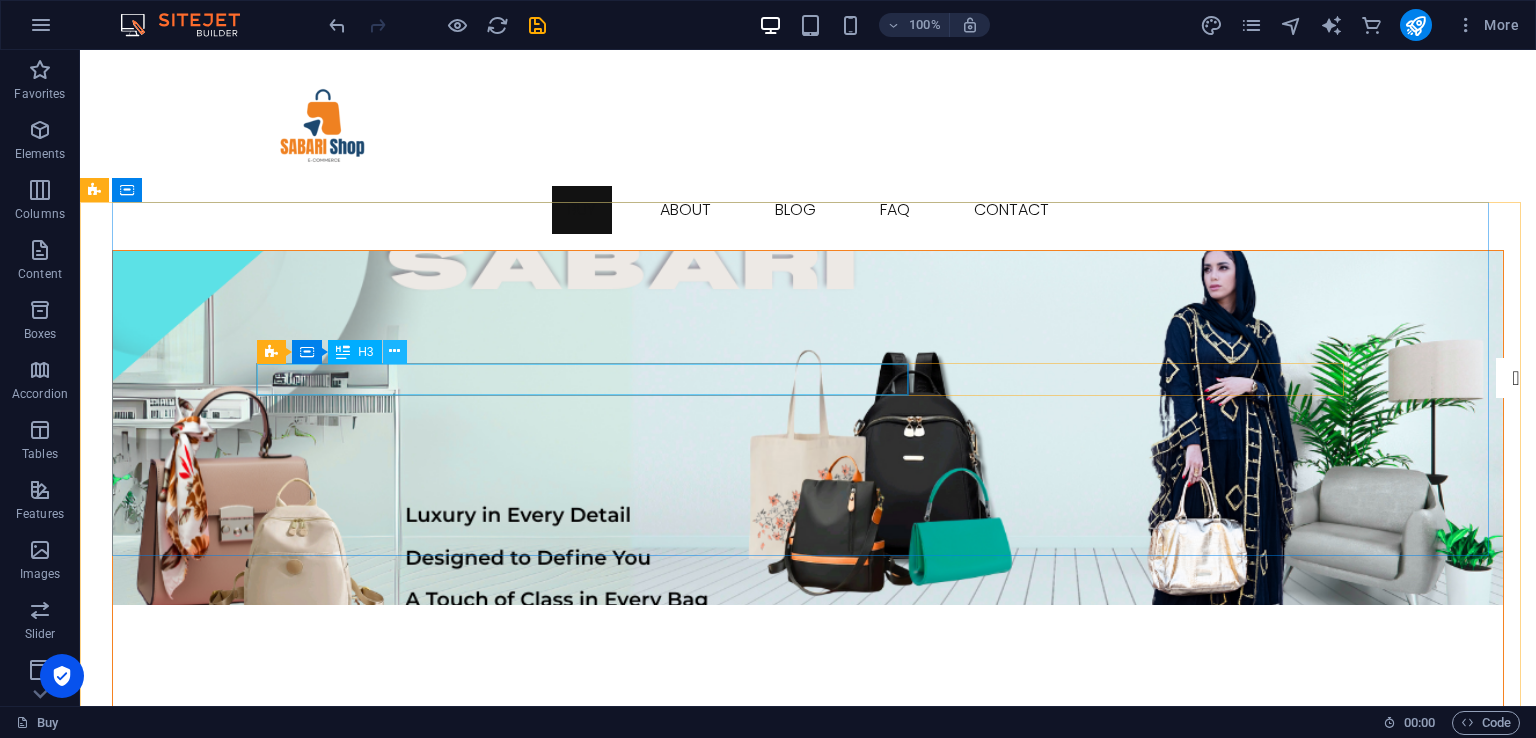 click at bounding box center [394, 351] 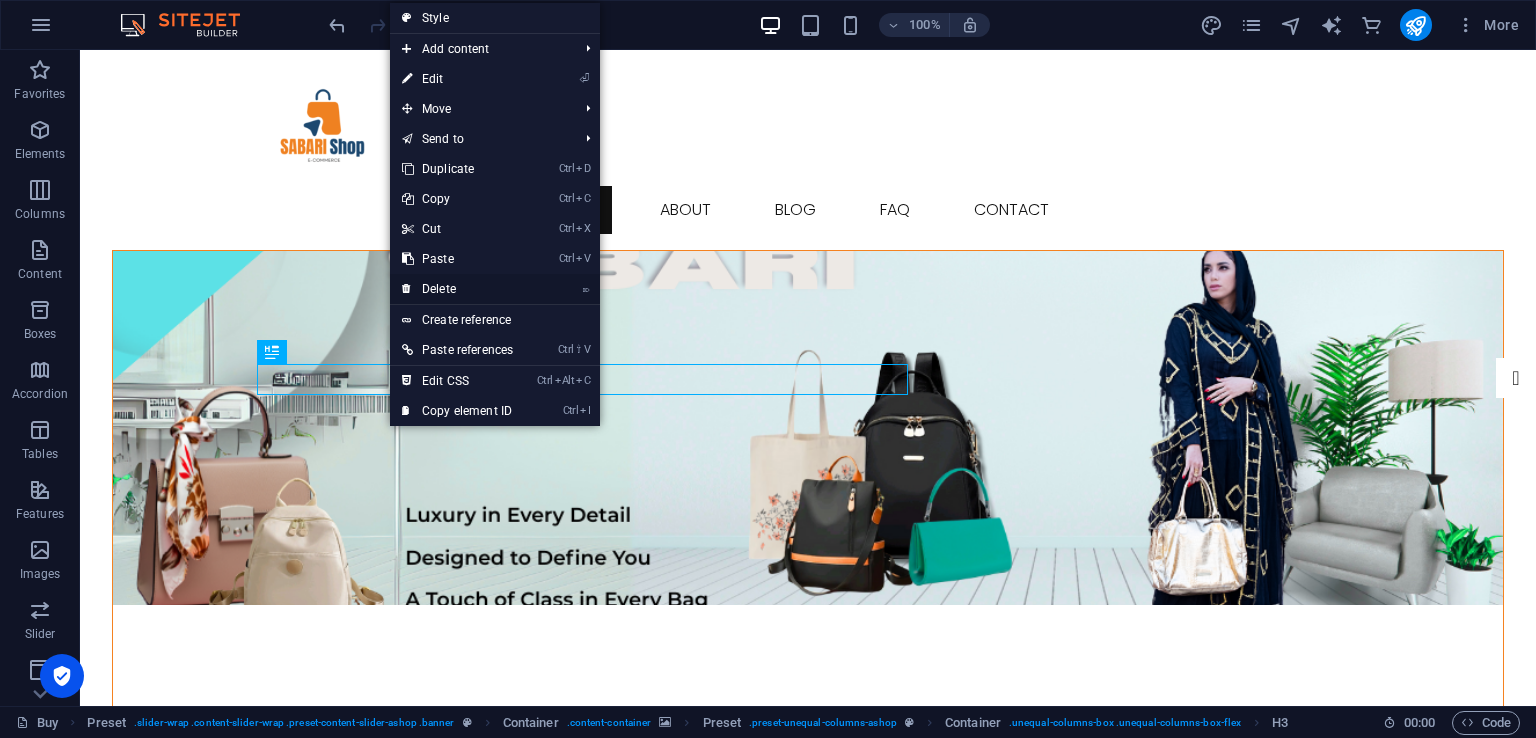 click on "⌦  Delete" at bounding box center [457, 289] 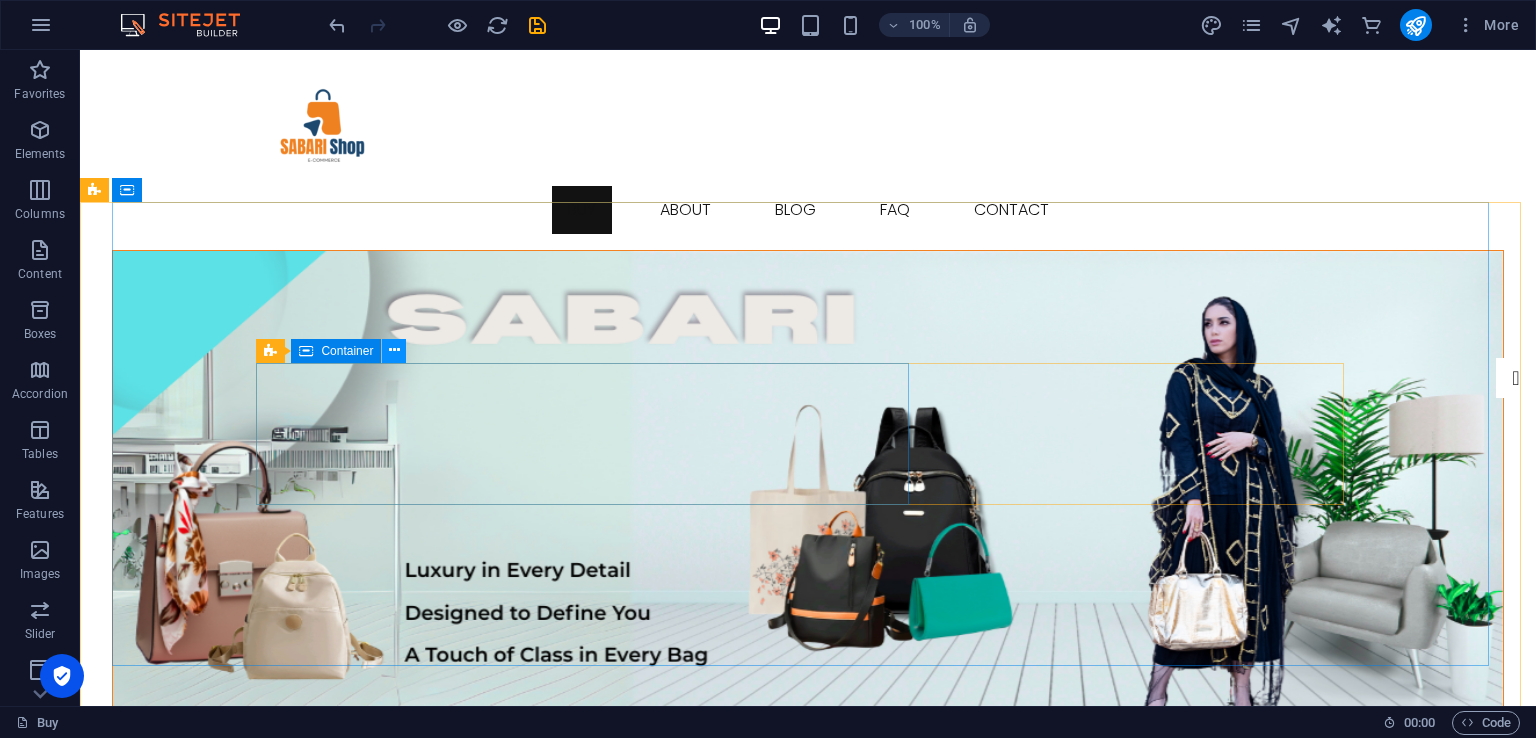 click at bounding box center [394, 350] 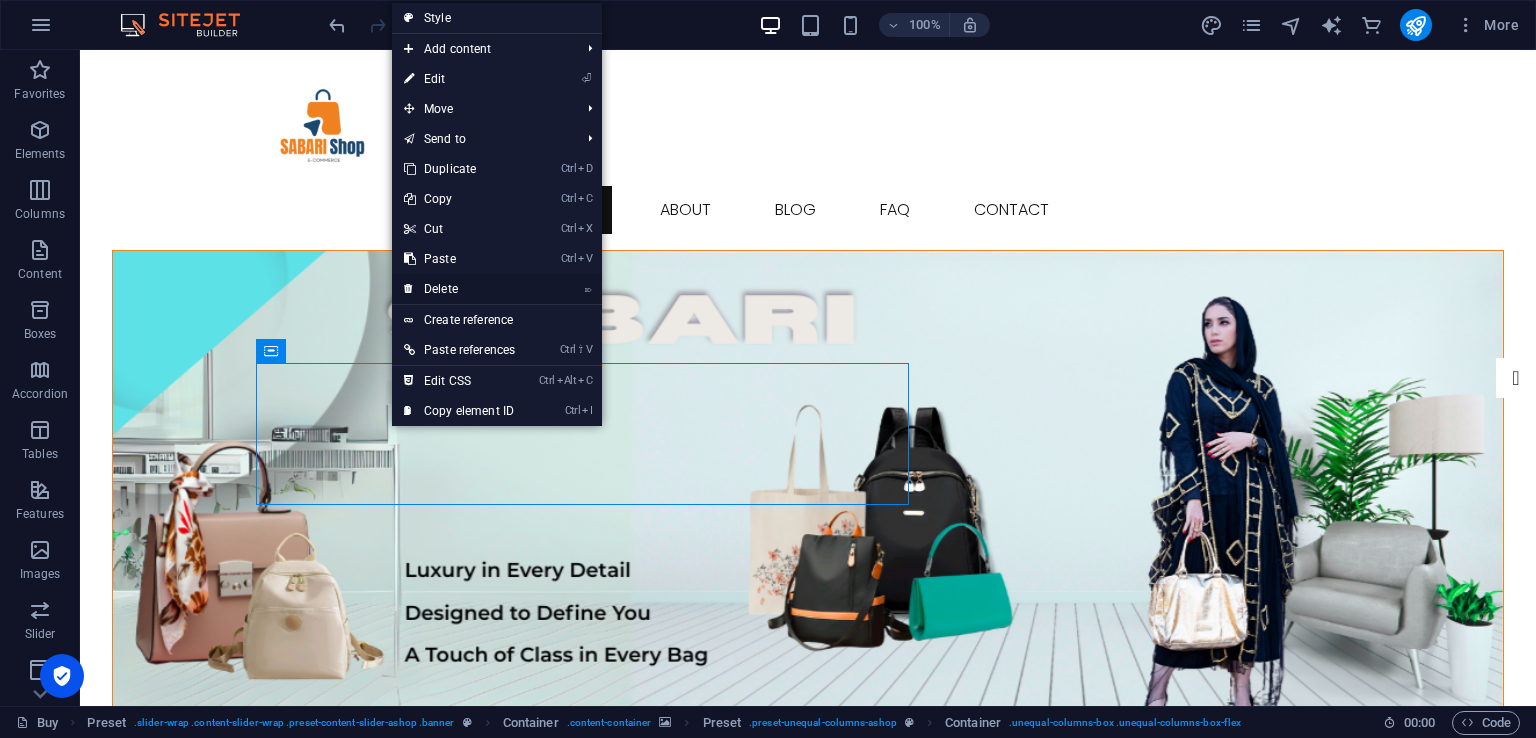 drag, startPoint x: 486, startPoint y: 294, endPoint x: 403, endPoint y: 244, distance: 96.89685 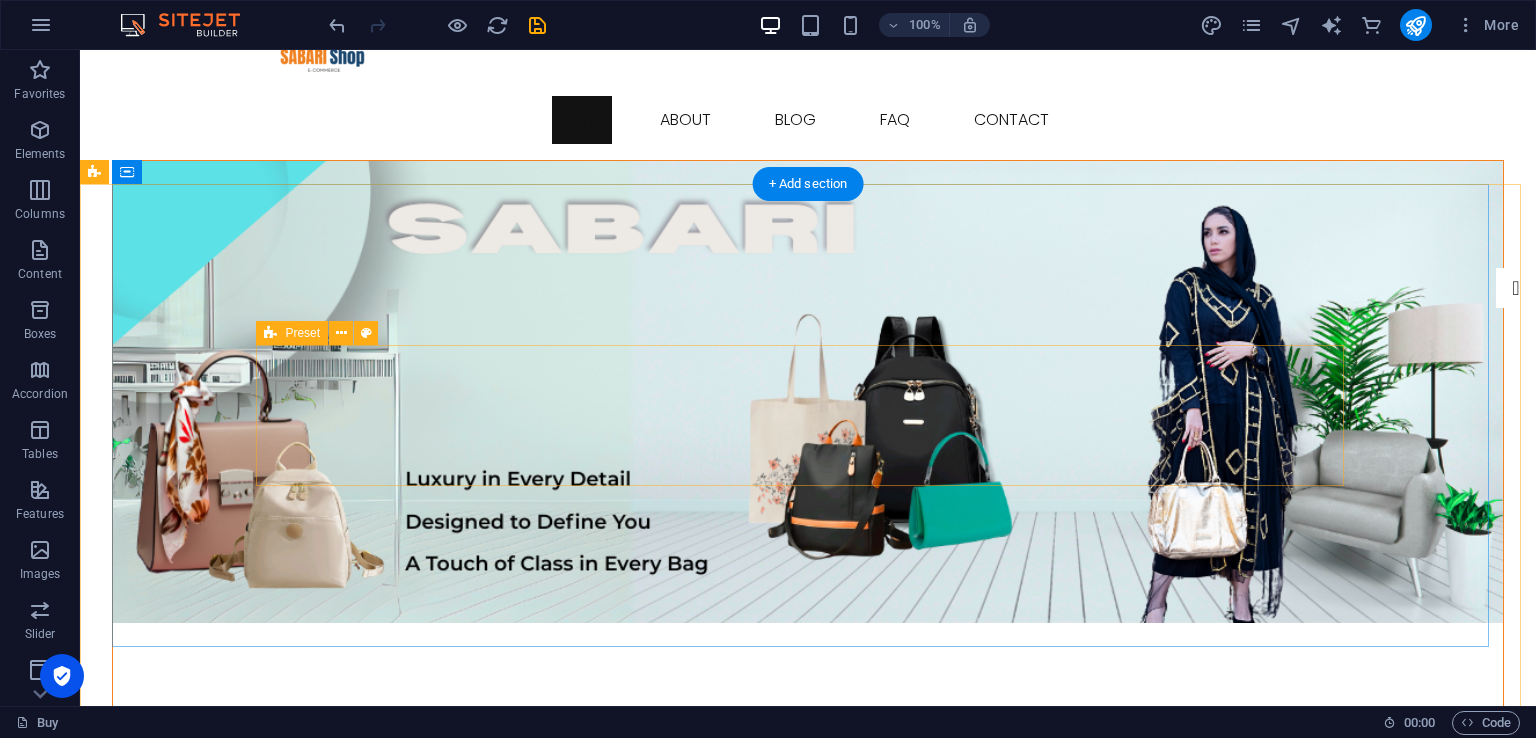 scroll, scrollTop: 100, scrollLeft: 0, axis: vertical 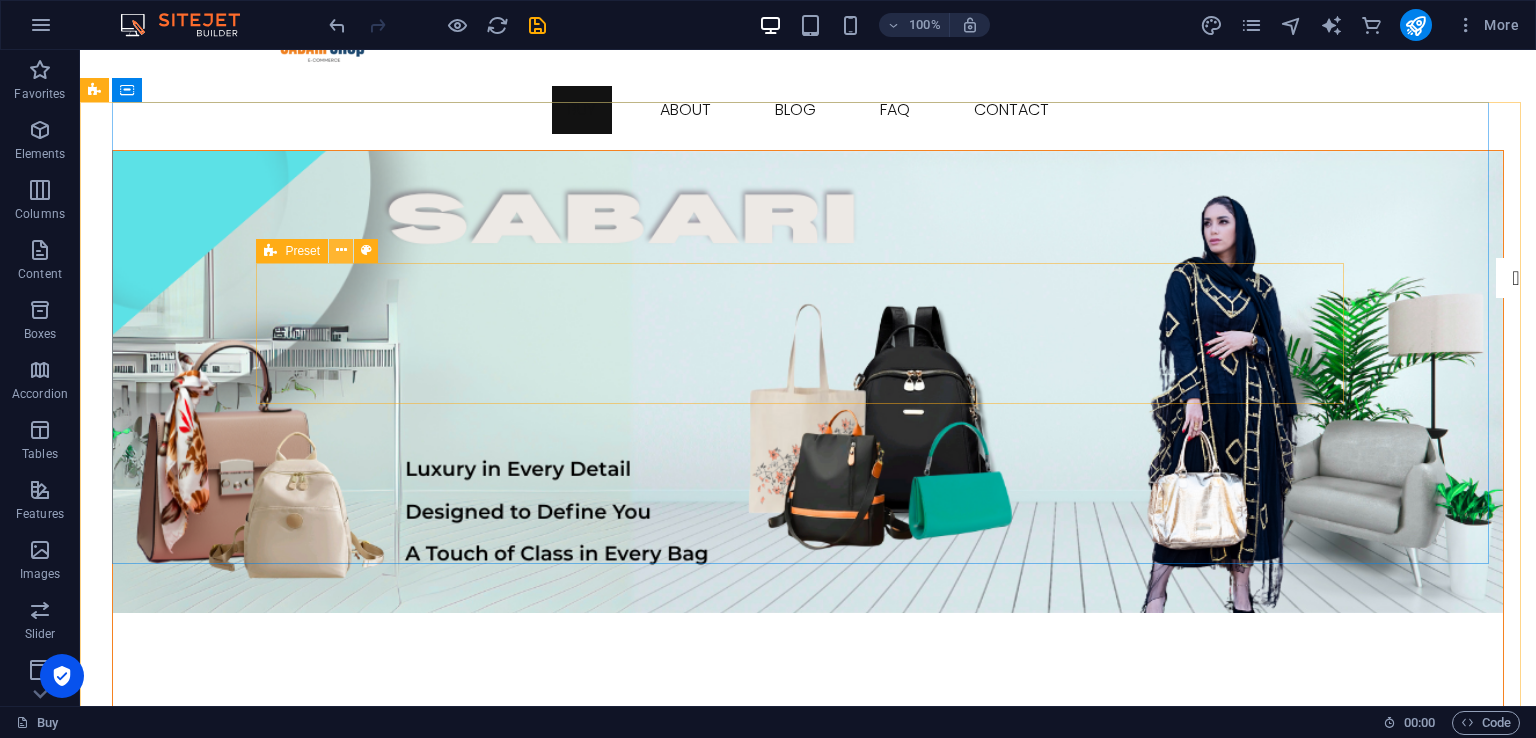 click at bounding box center [341, 250] 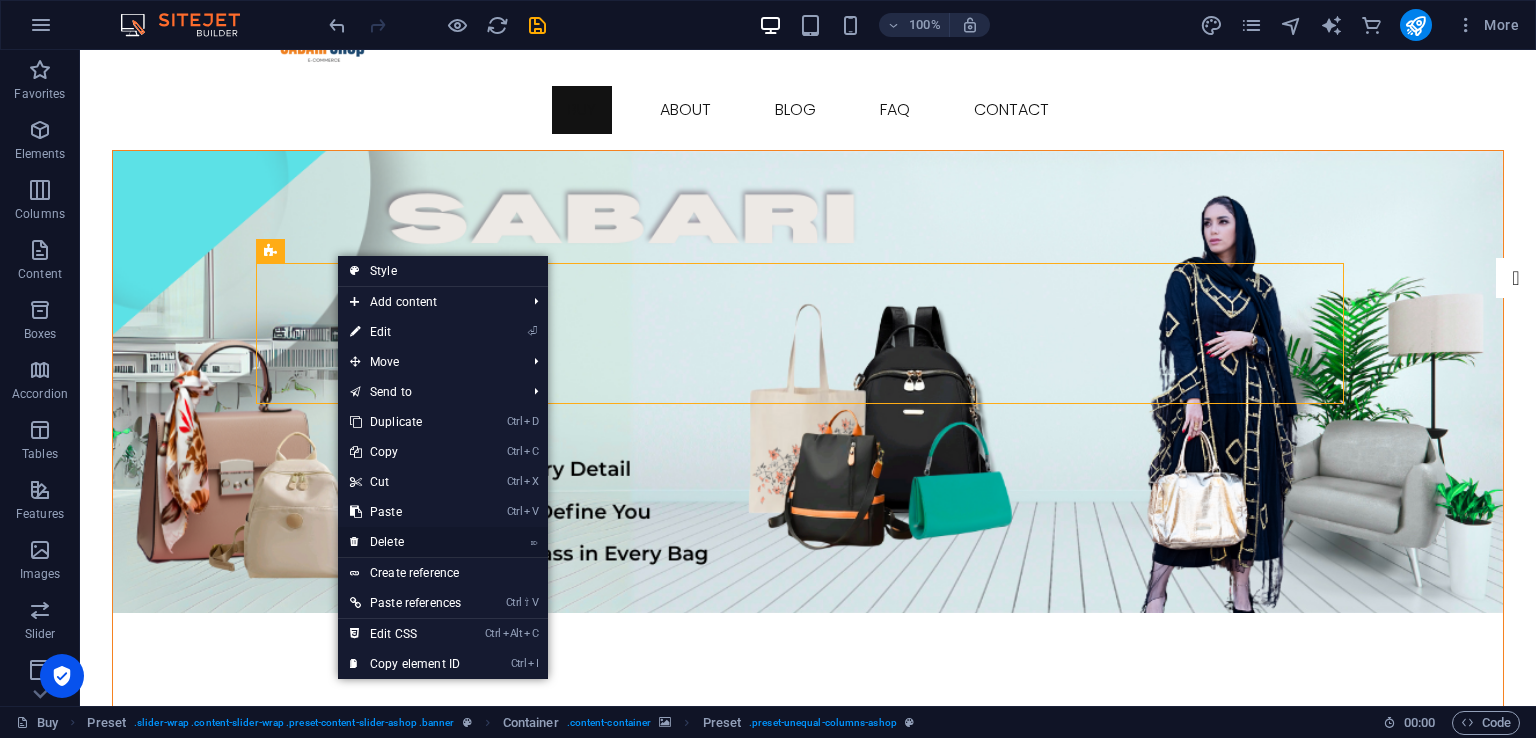 click on "⌦  Delete" at bounding box center [405, 542] 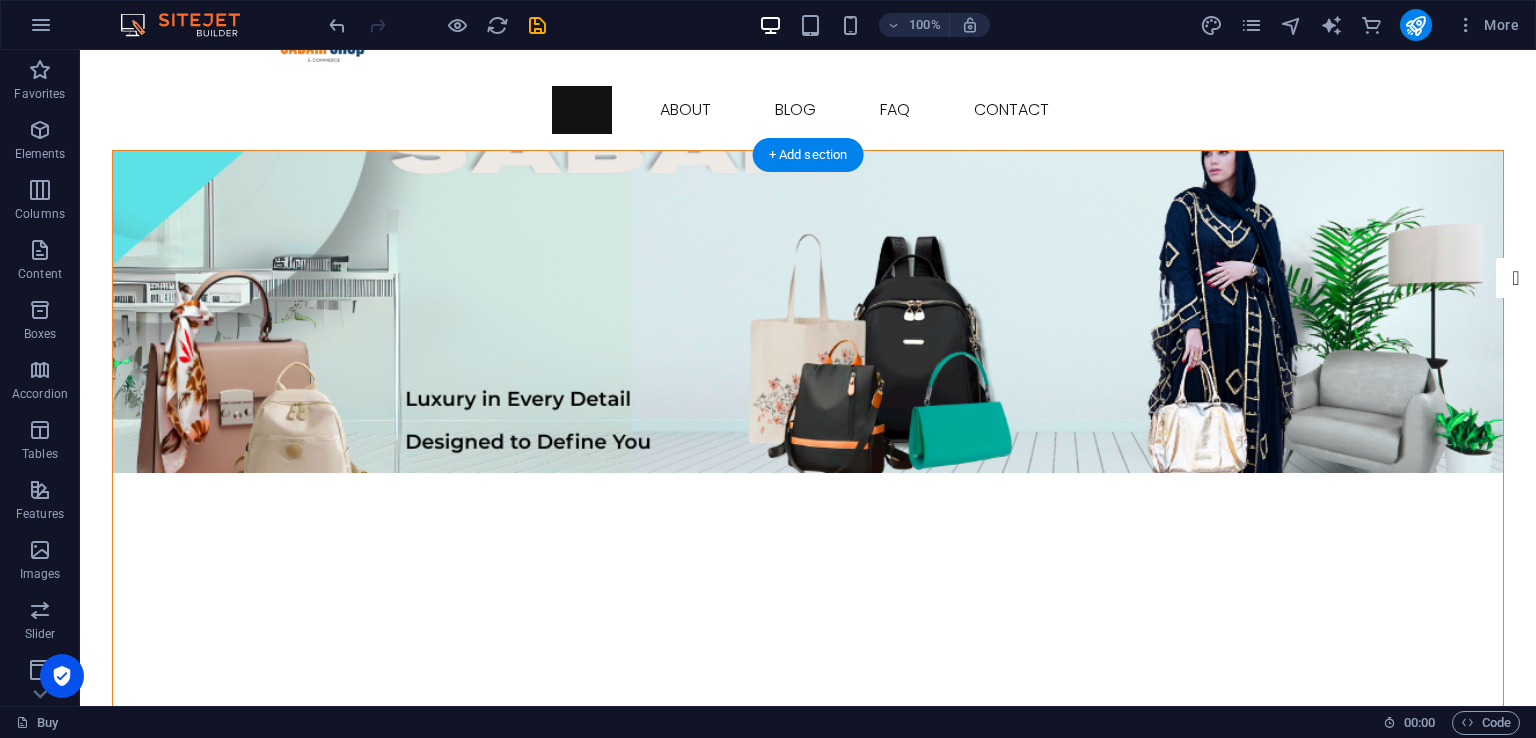 scroll, scrollTop: 0, scrollLeft: 0, axis: both 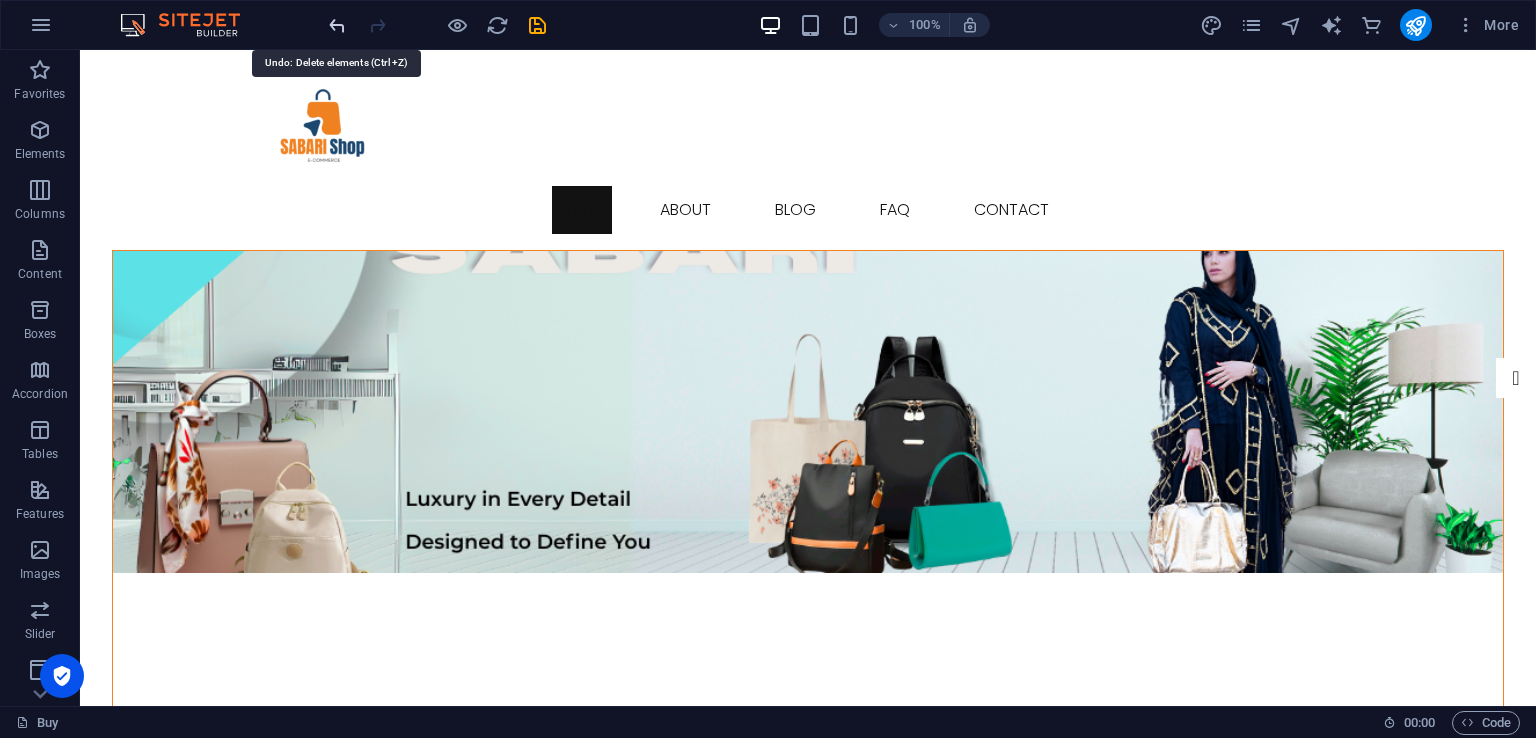 click at bounding box center (337, 25) 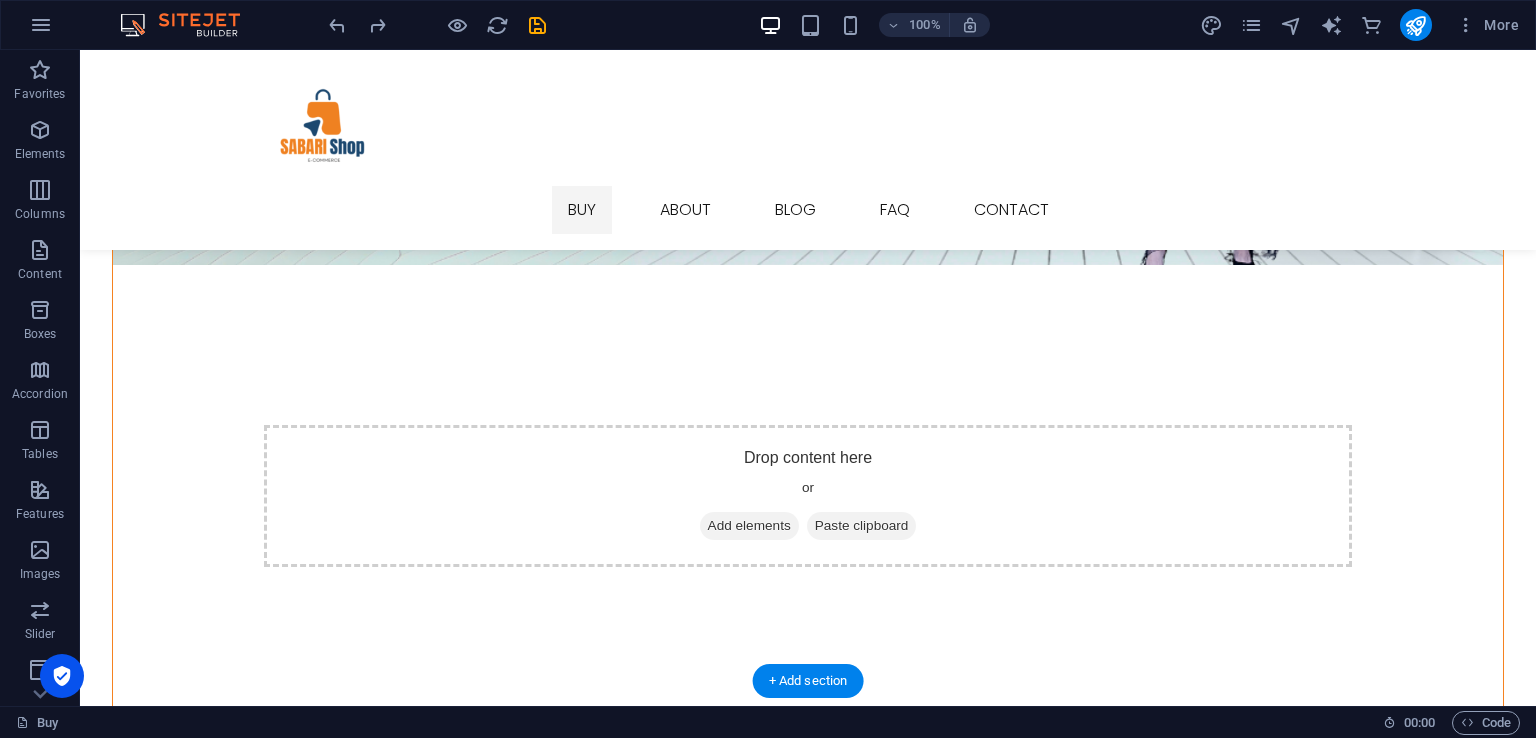 scroll, scrollTop: 500, scrollLeft: 0, axis: vertical 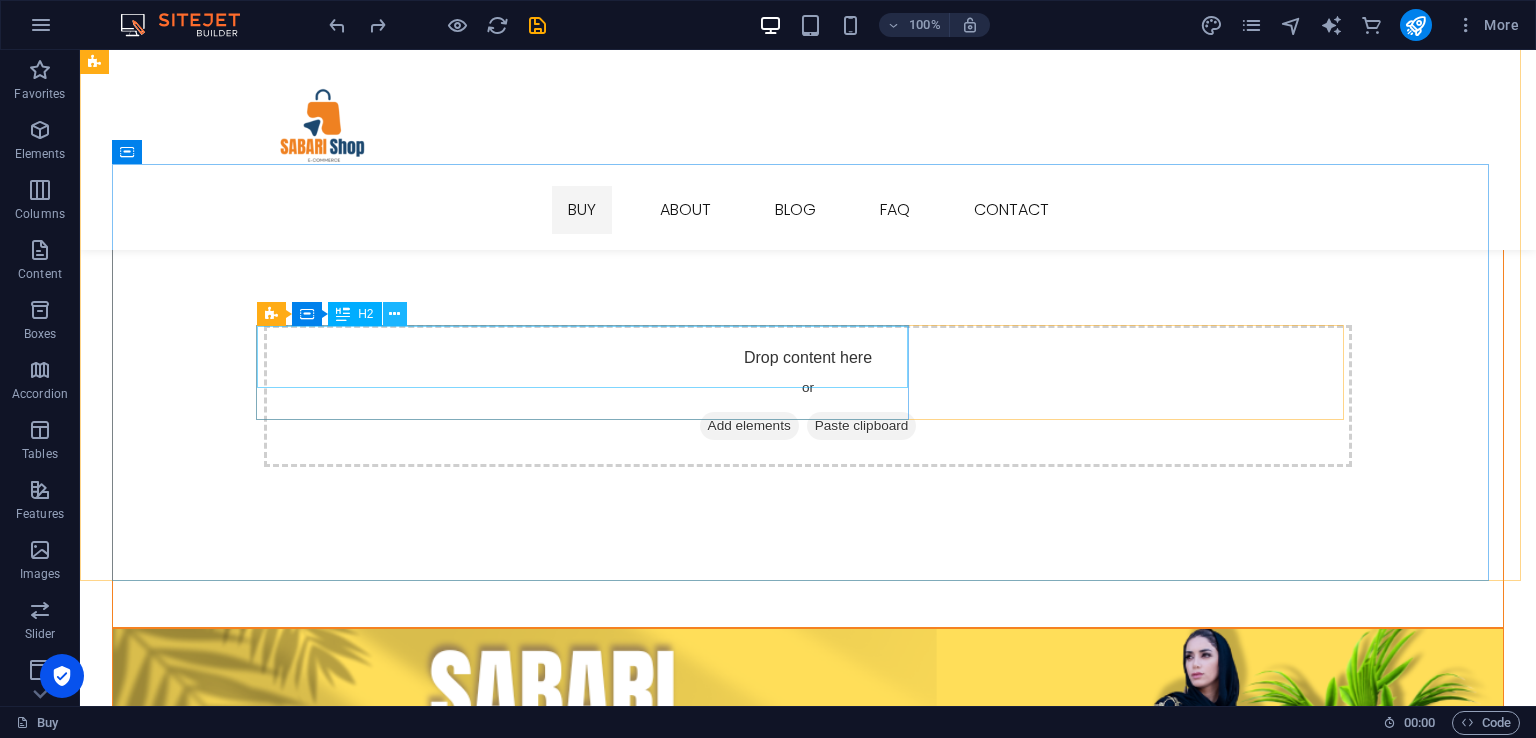 click at bounding box center (394, 314) 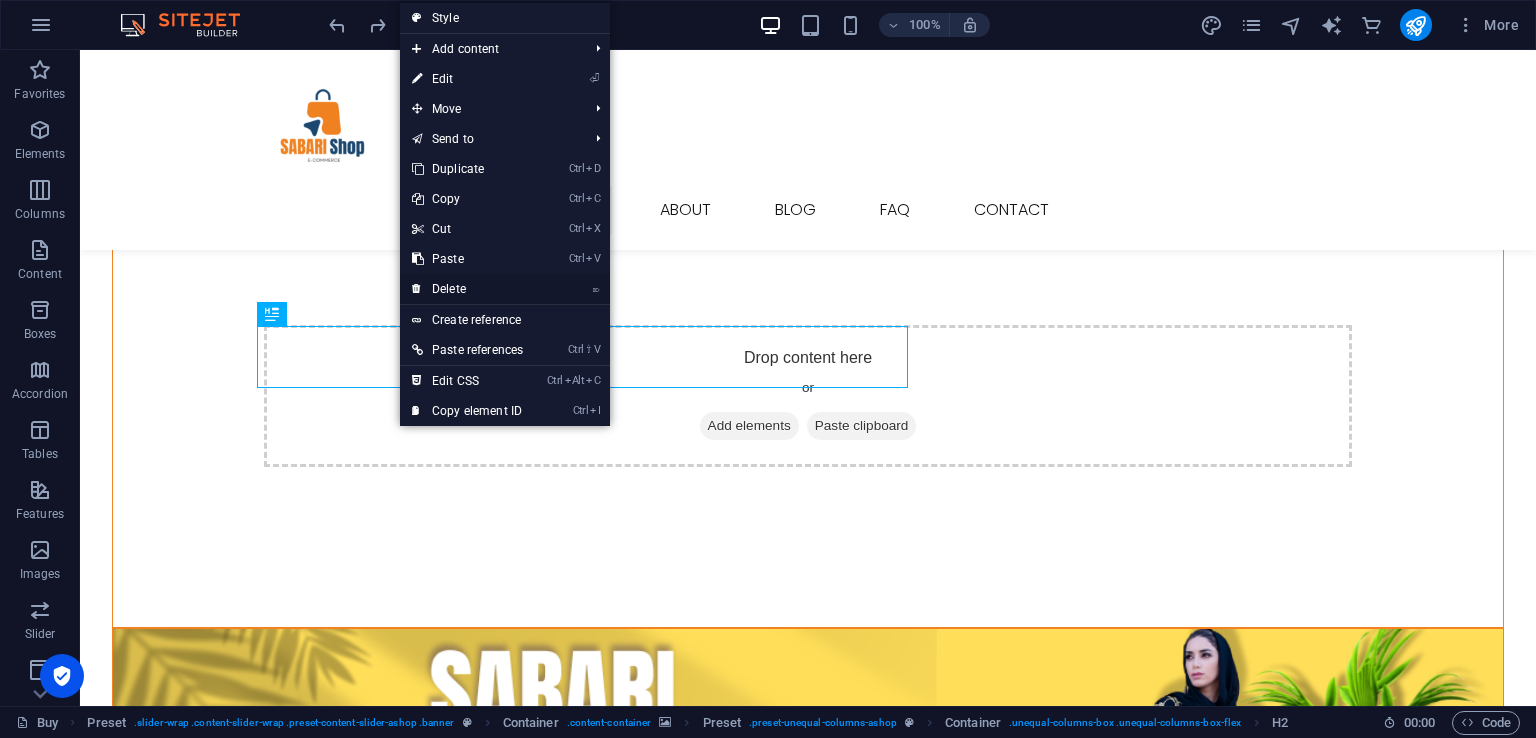 click on "⌦  Delete" at bounding box center [467, 289] 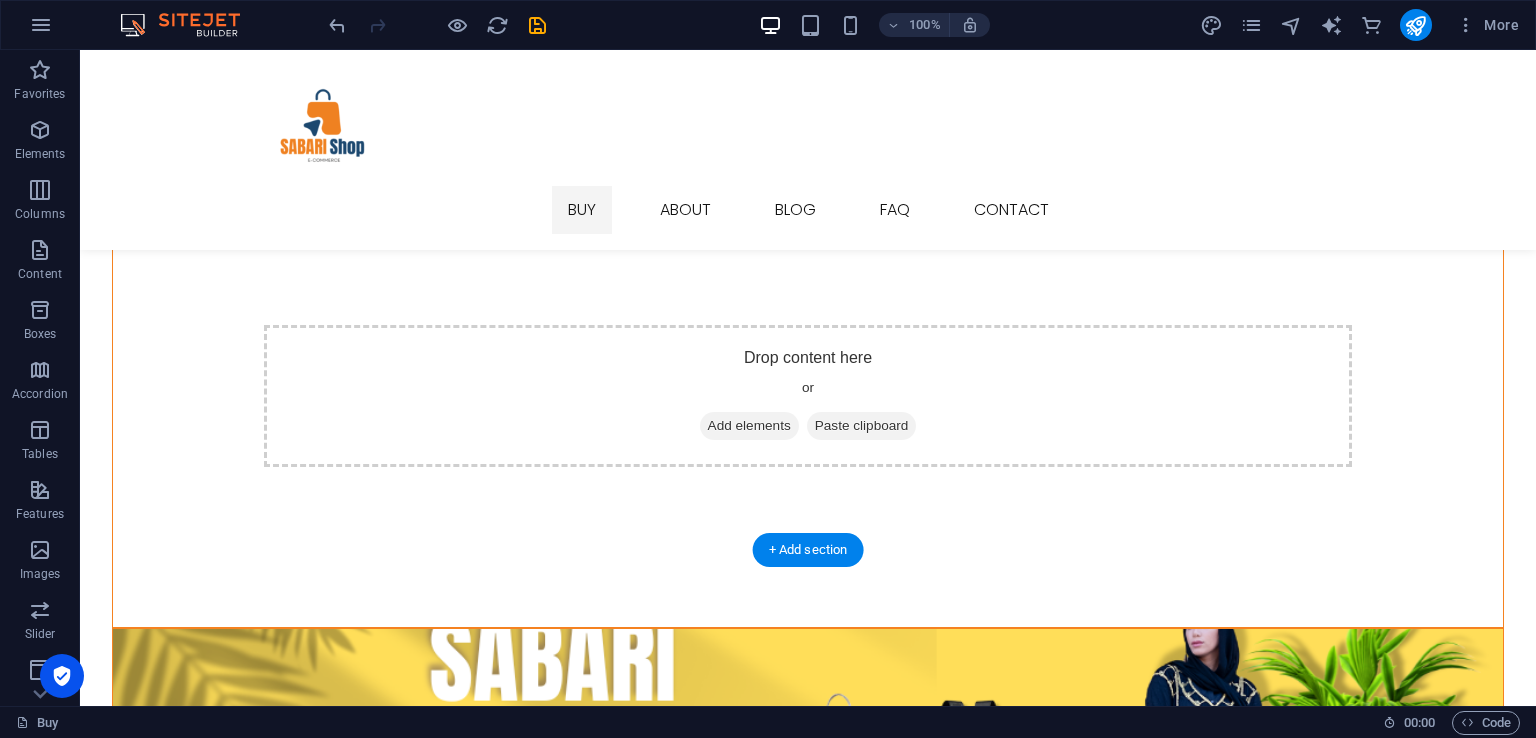 scroll, scrollTop: 468, scrollLeft: 0, axis: vertical 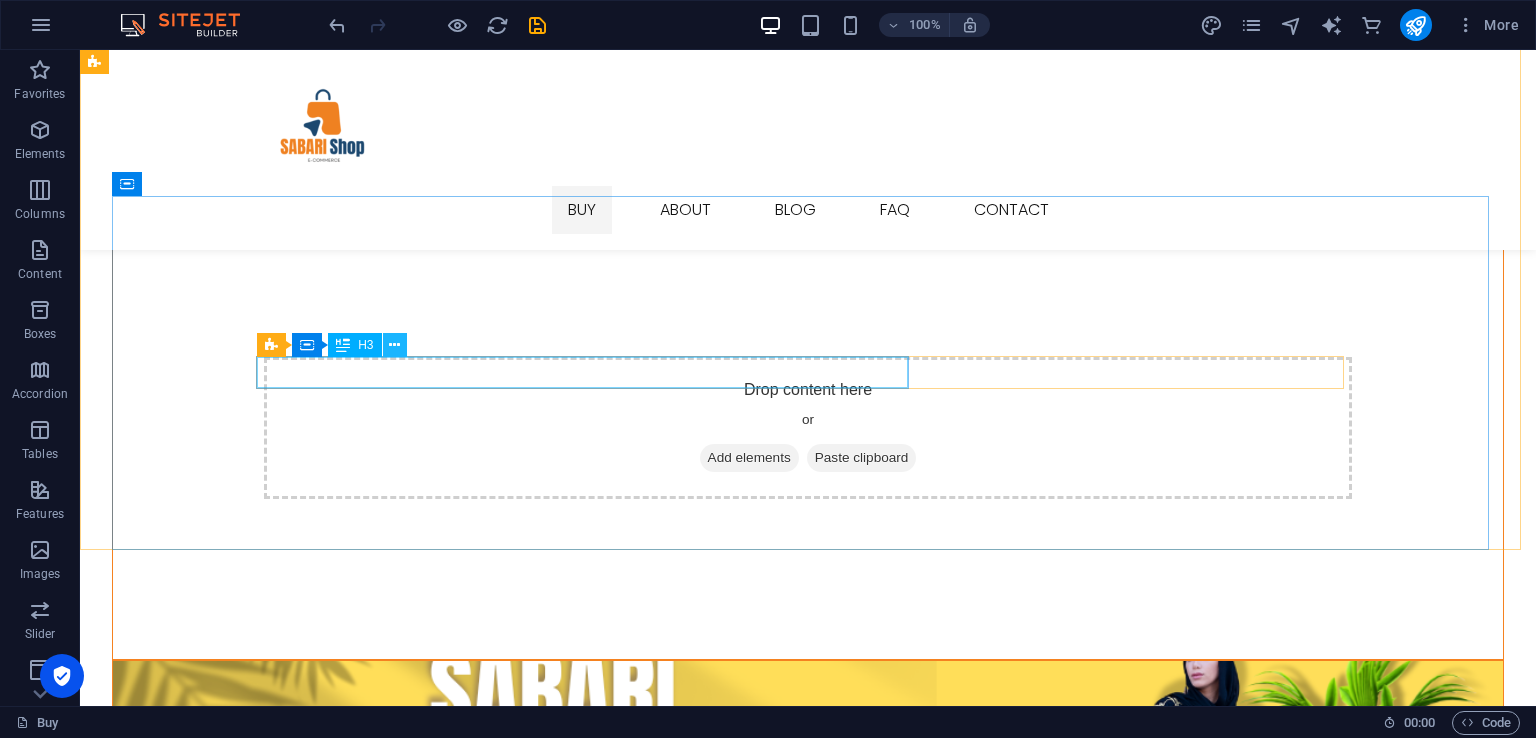 click at bounding box center (394, 345) 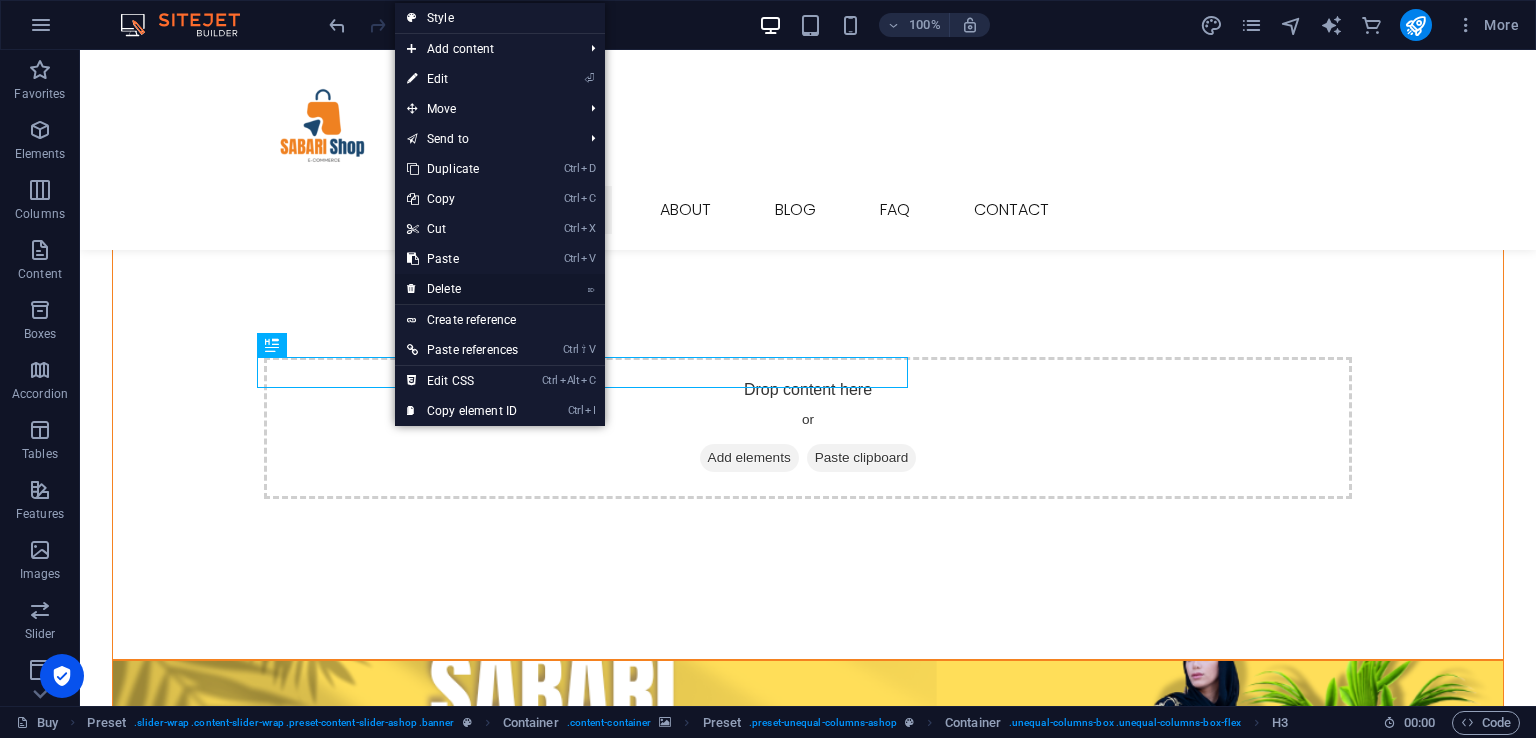 click on "⌦  Delete" at bounding box center [462, 289] 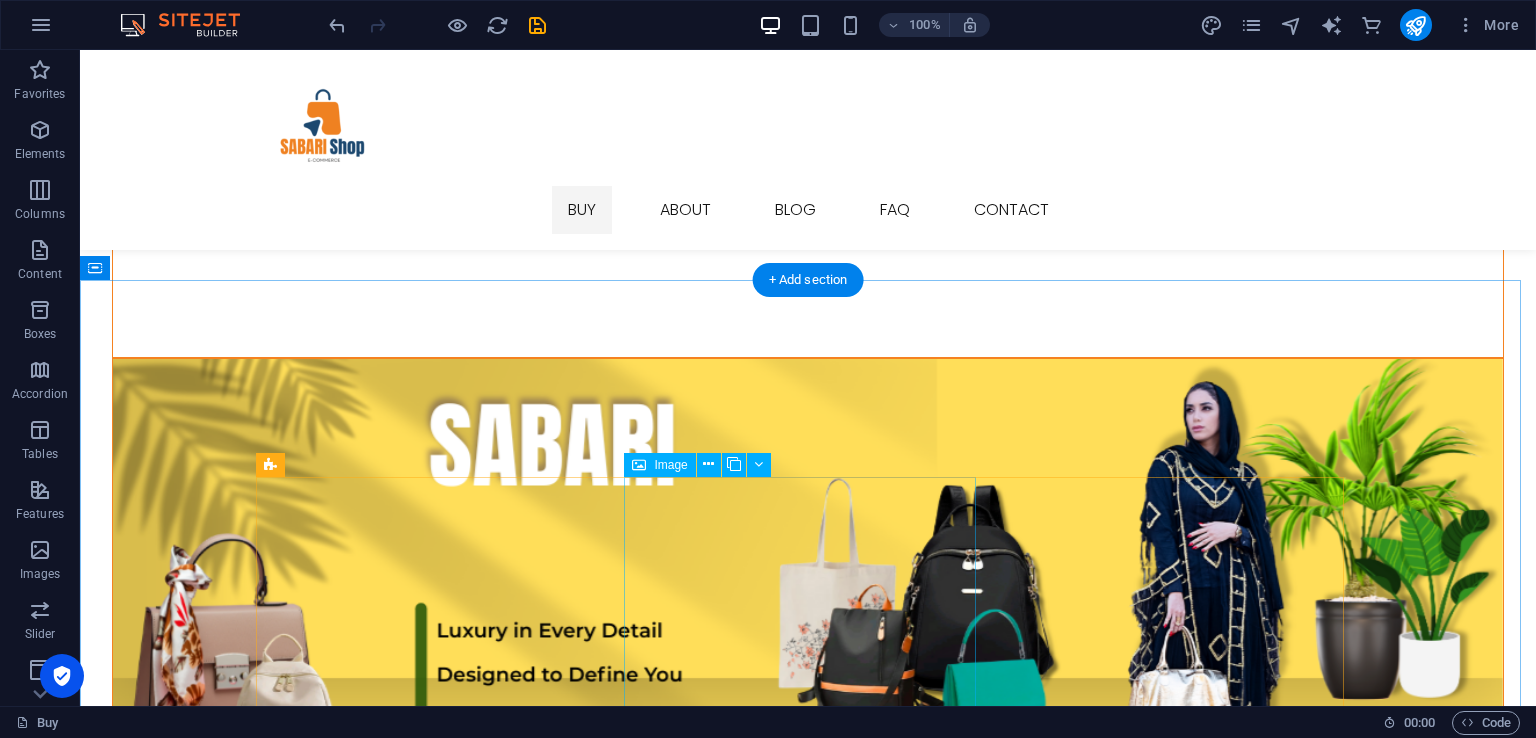 scroll, scrollTop: 923, scrollLeft: 0, axis: vertical 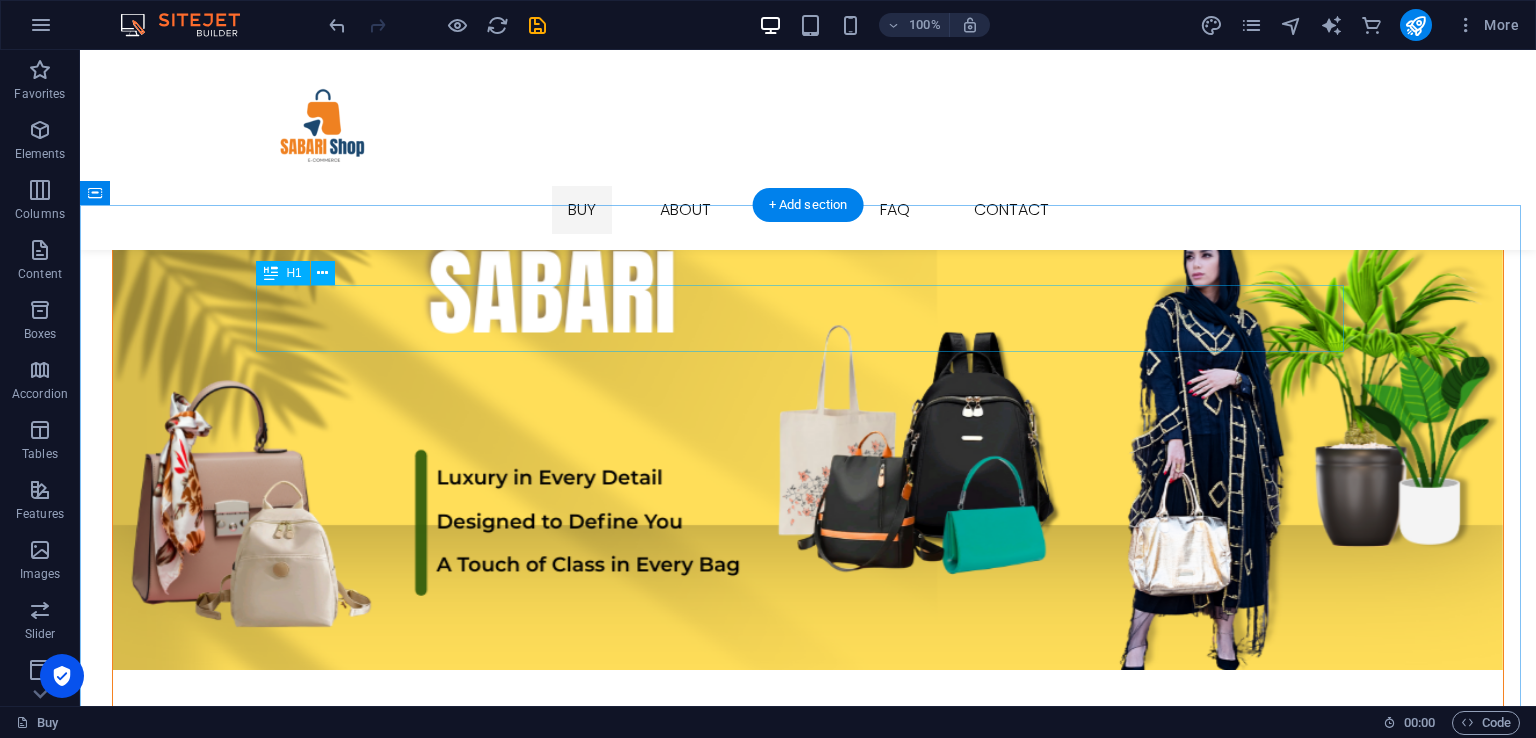 click on "Welcome to Ashop" at bounding box center [808, 1248] 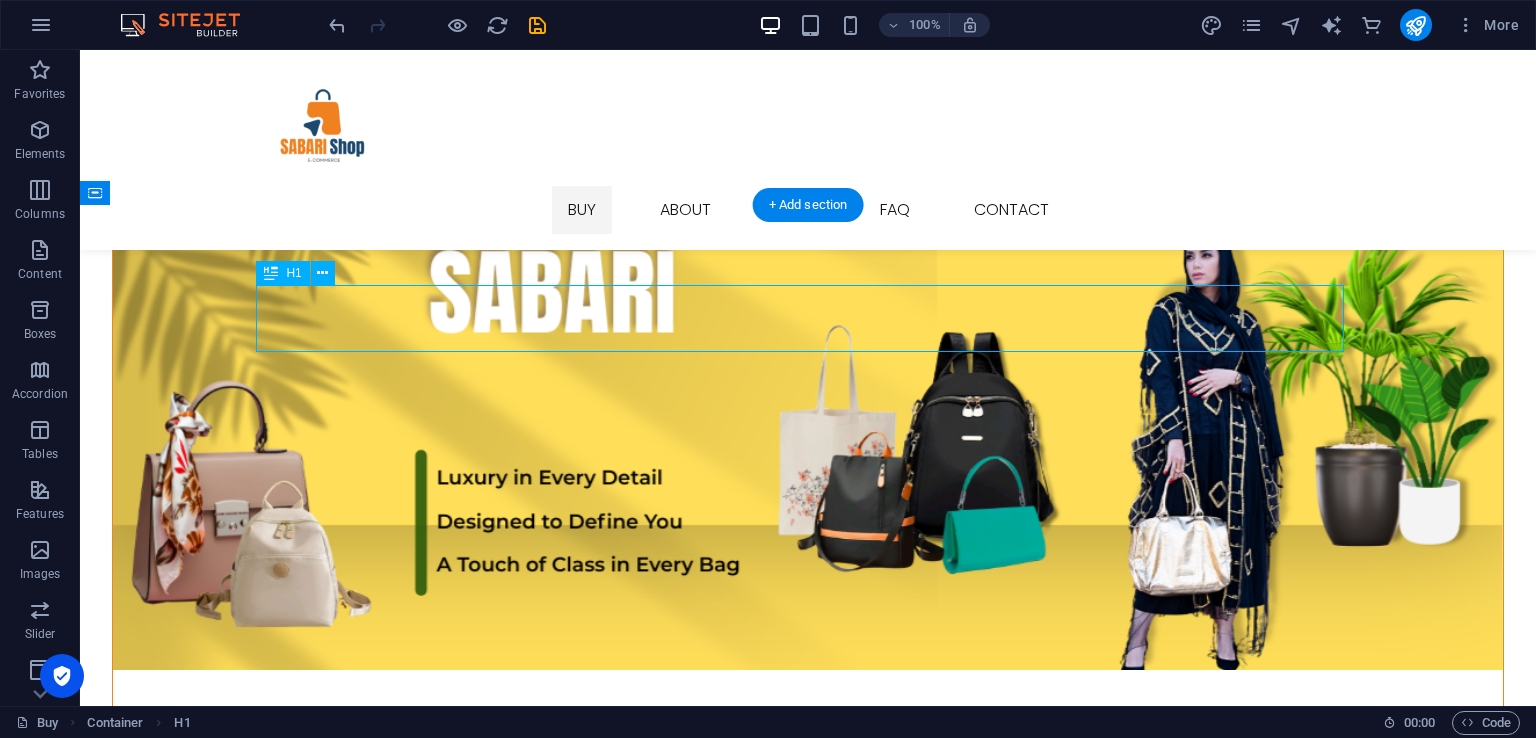 click on "Welcome to Ashop" at bounding box center [808, 1248] 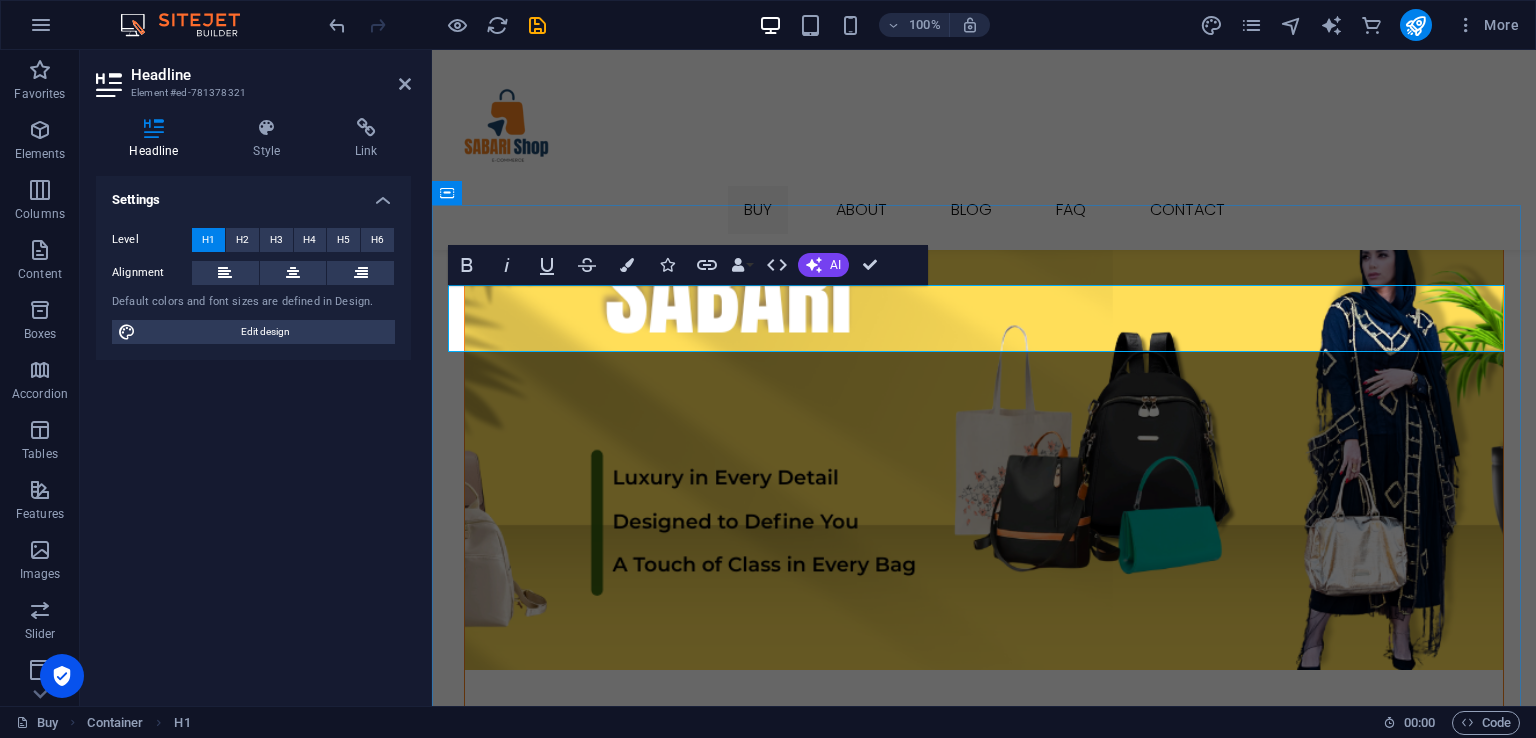 drag, startPoint x: 1063, startPoint y: 320, endPoint x: 1202, endPoint y: 333, distance: 139.60658 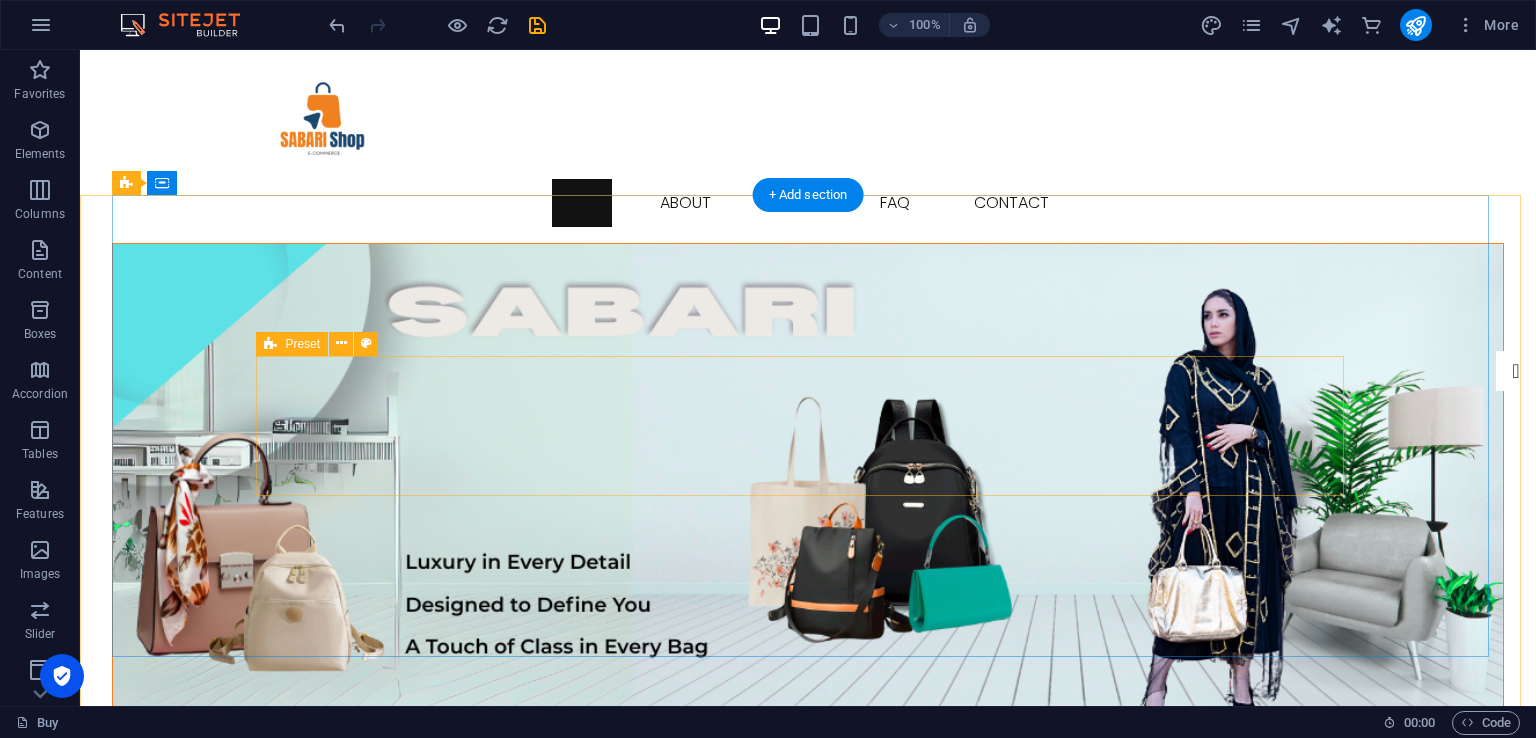 scroll, scrollTop: 0, scrollLeft: 0, axis: both 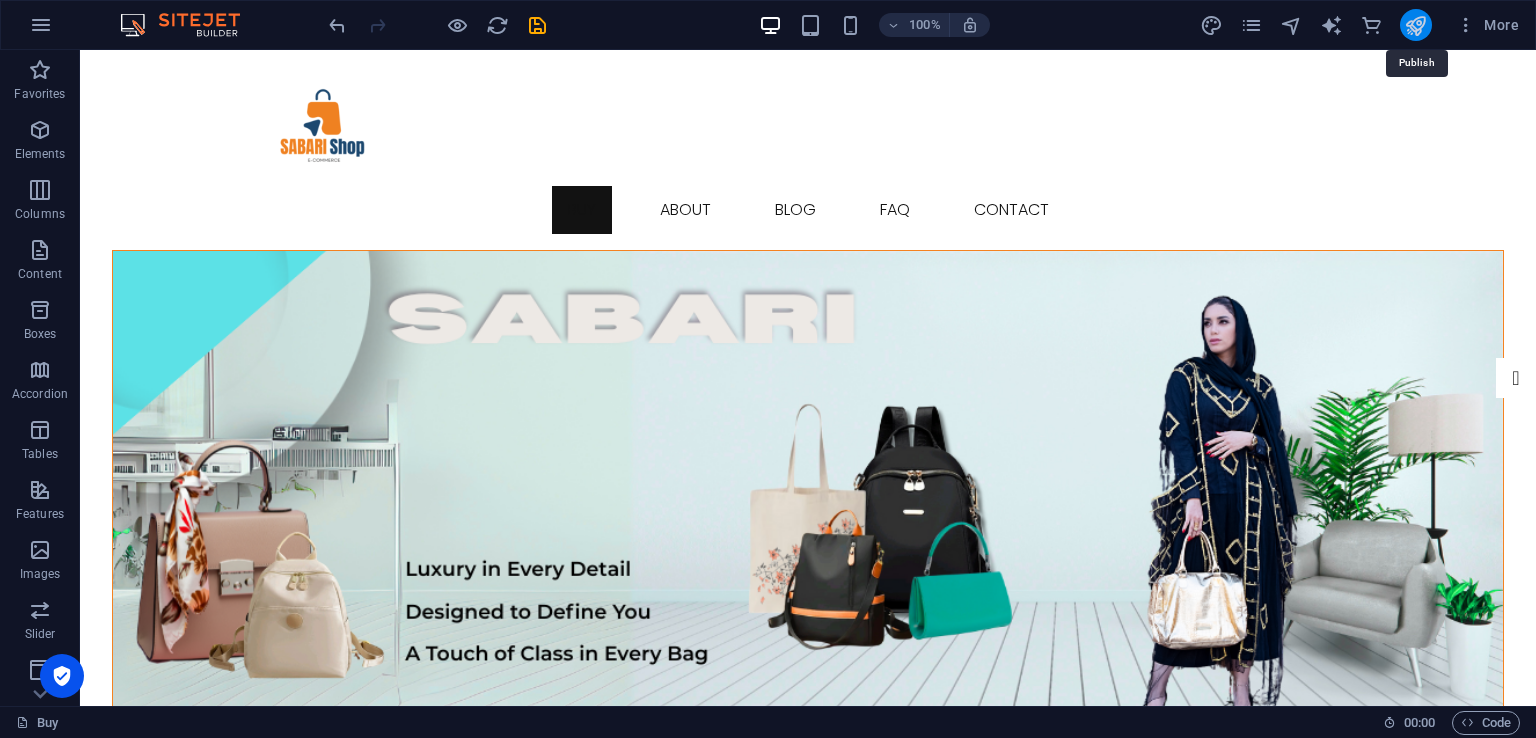 click at bounding box center [1415, 25] 